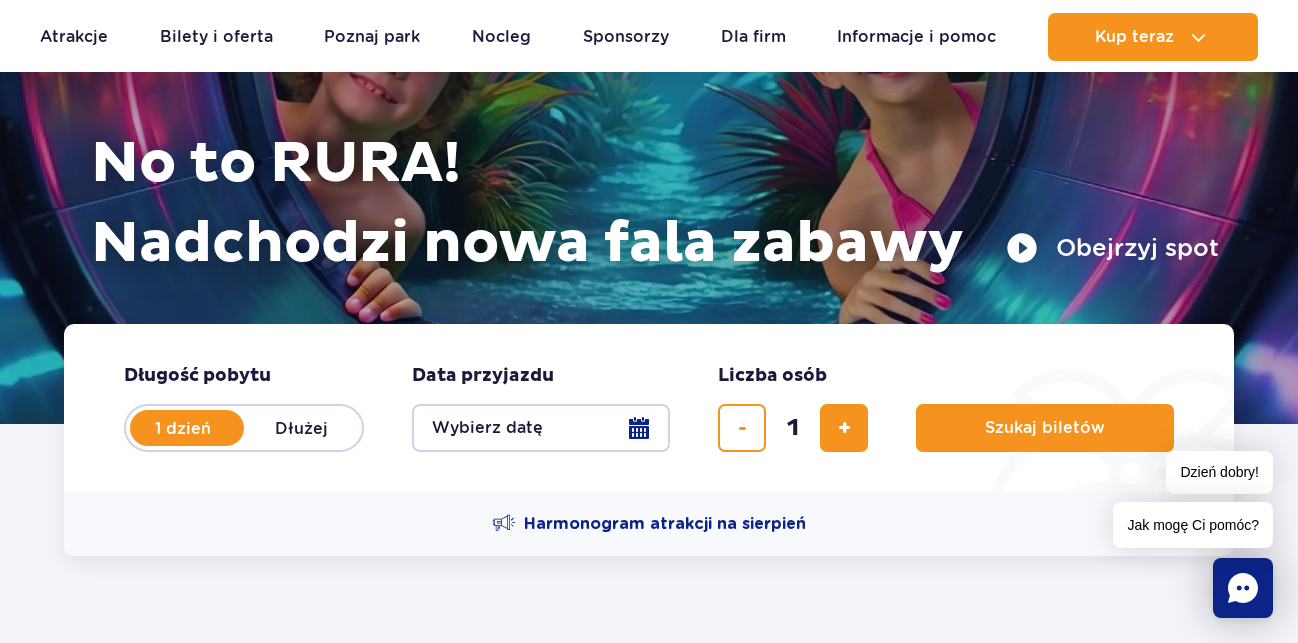 scroll, scrollTop: 204, scrollLeft: 0, axis: vertical 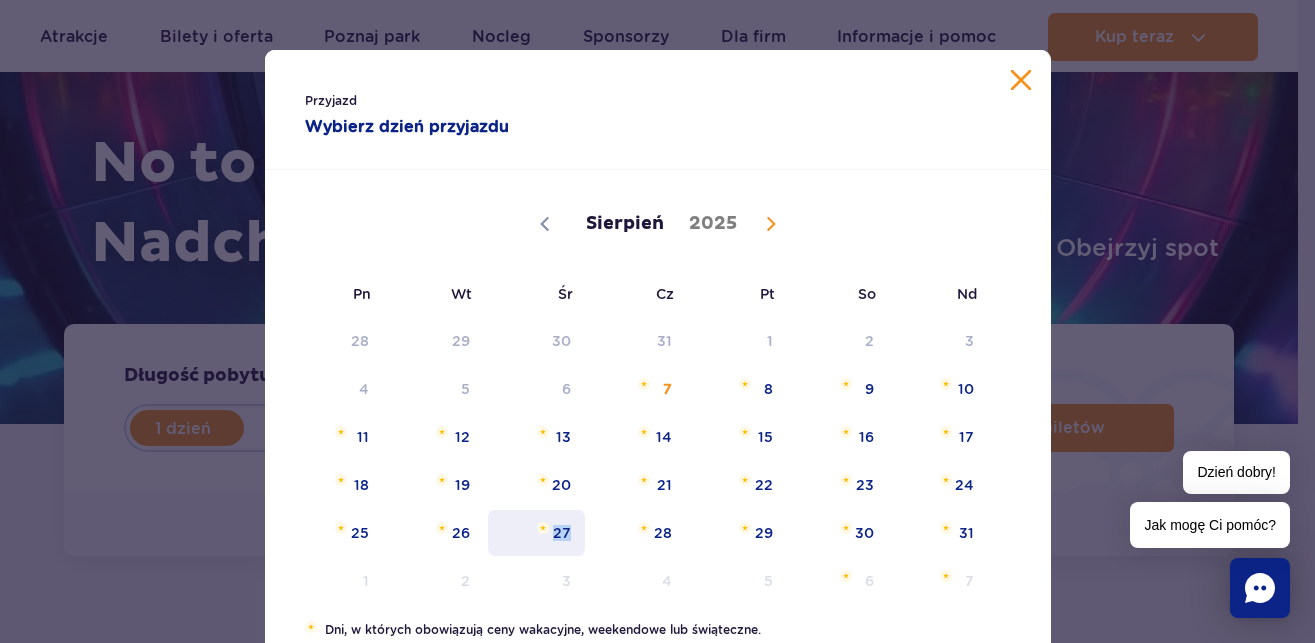 click on "27" at bounding box center [536, 533] 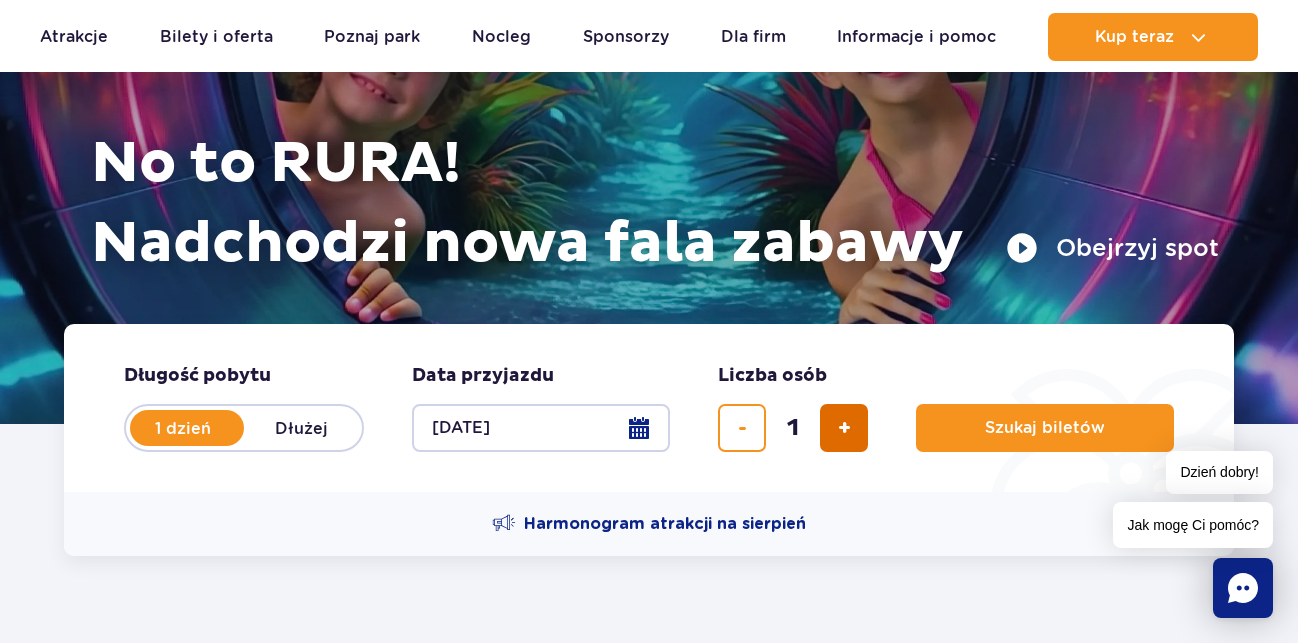click at bounding box center (844, 428) 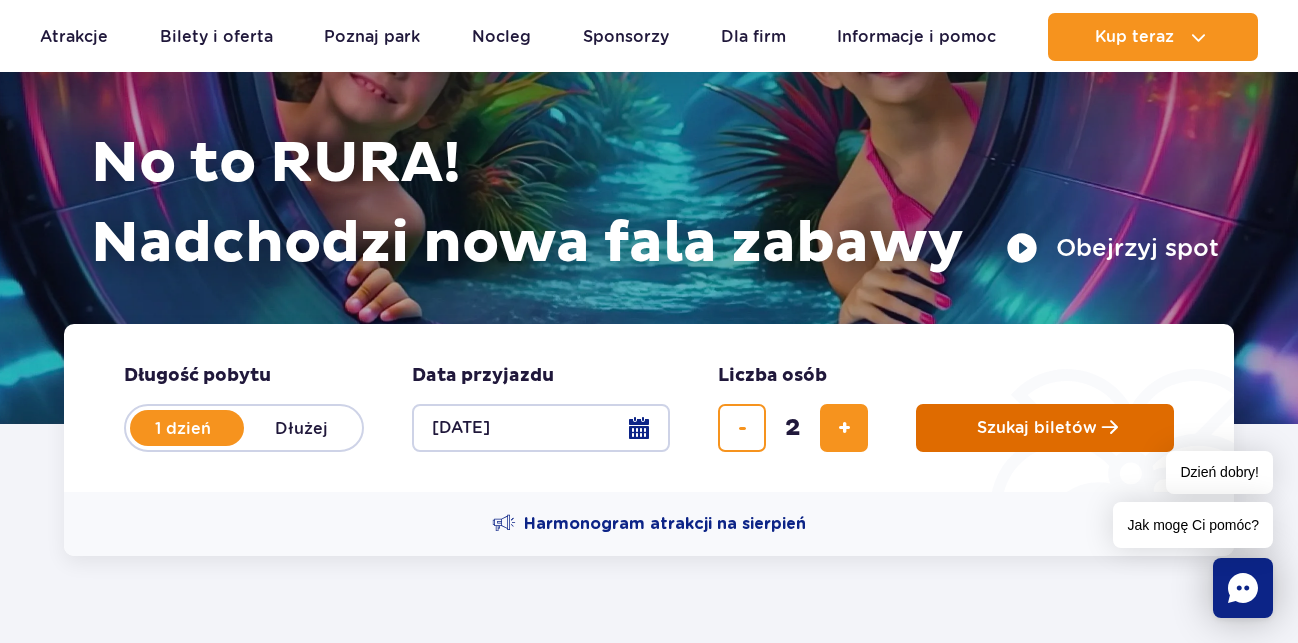 click on "Szukaj biletów" at bounding box center [1045, 428] 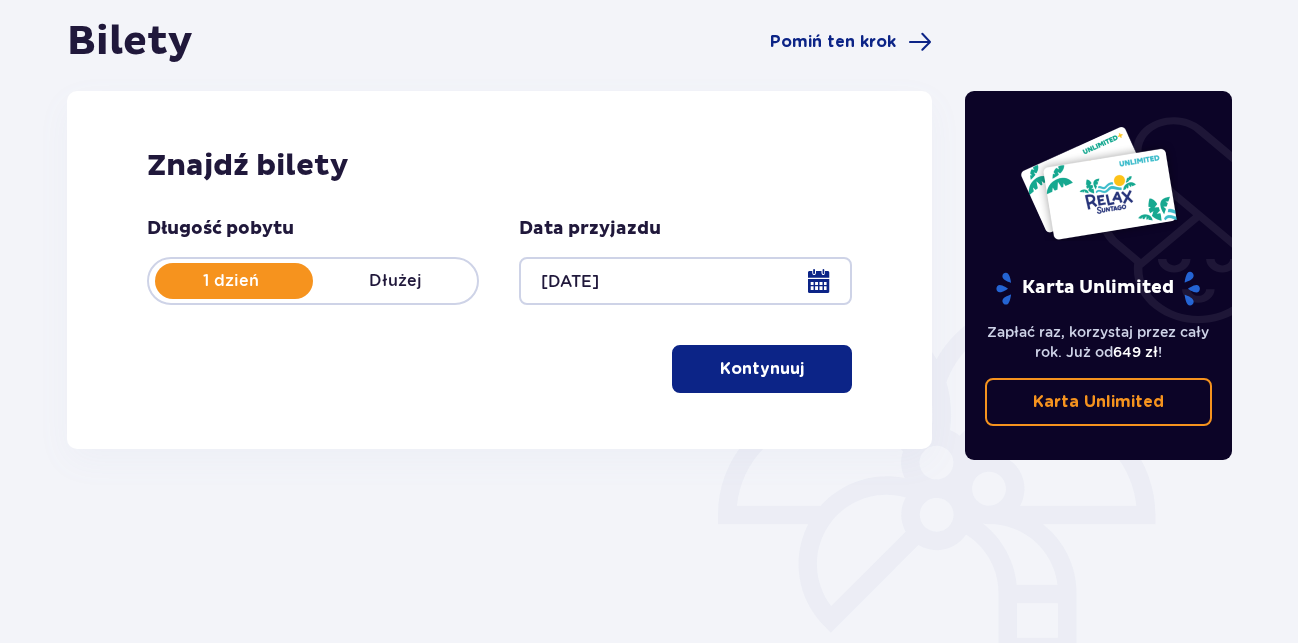 scroll, scrollTop: 204, scrollLeft: 0, axis: vertical 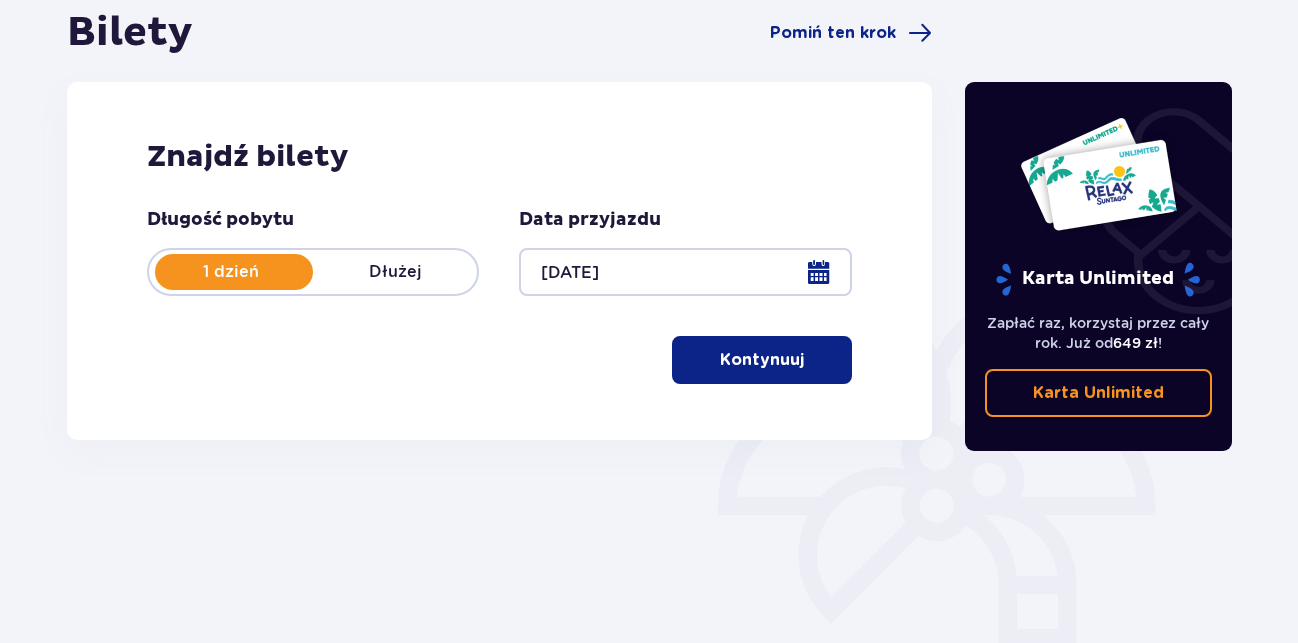 click on "Kontynuuj" at bounding box center (762, 360) 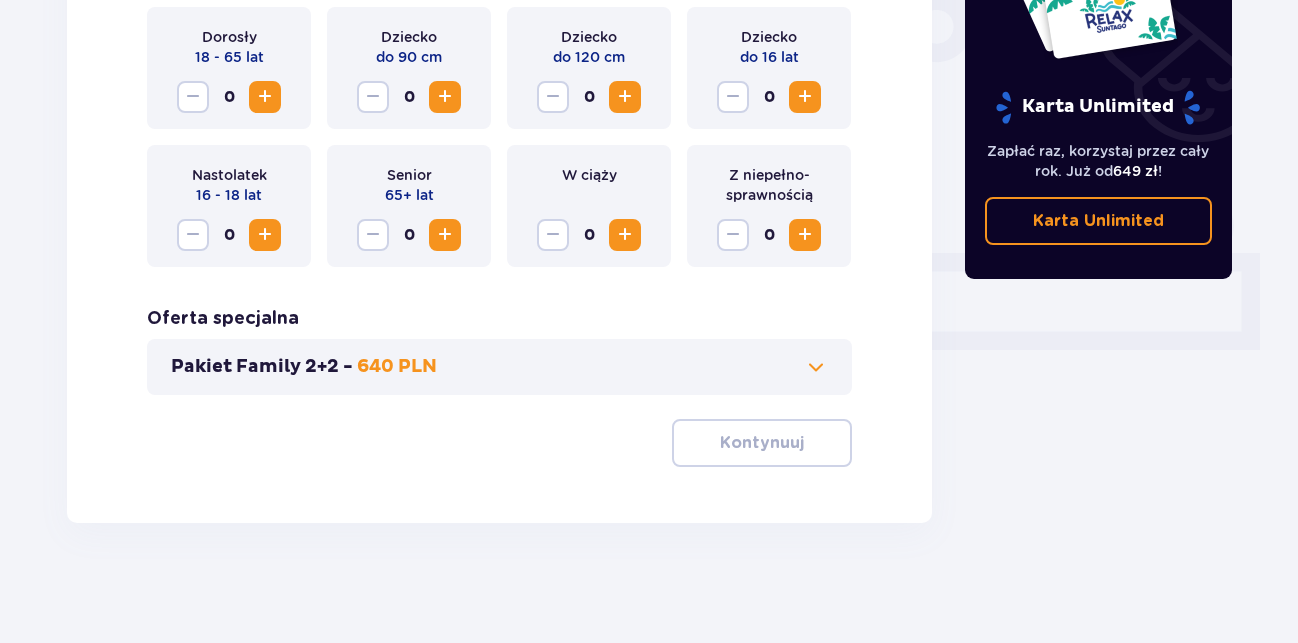 scroll, scrollTop: 377, scrollLeft: 0, axis: vertical 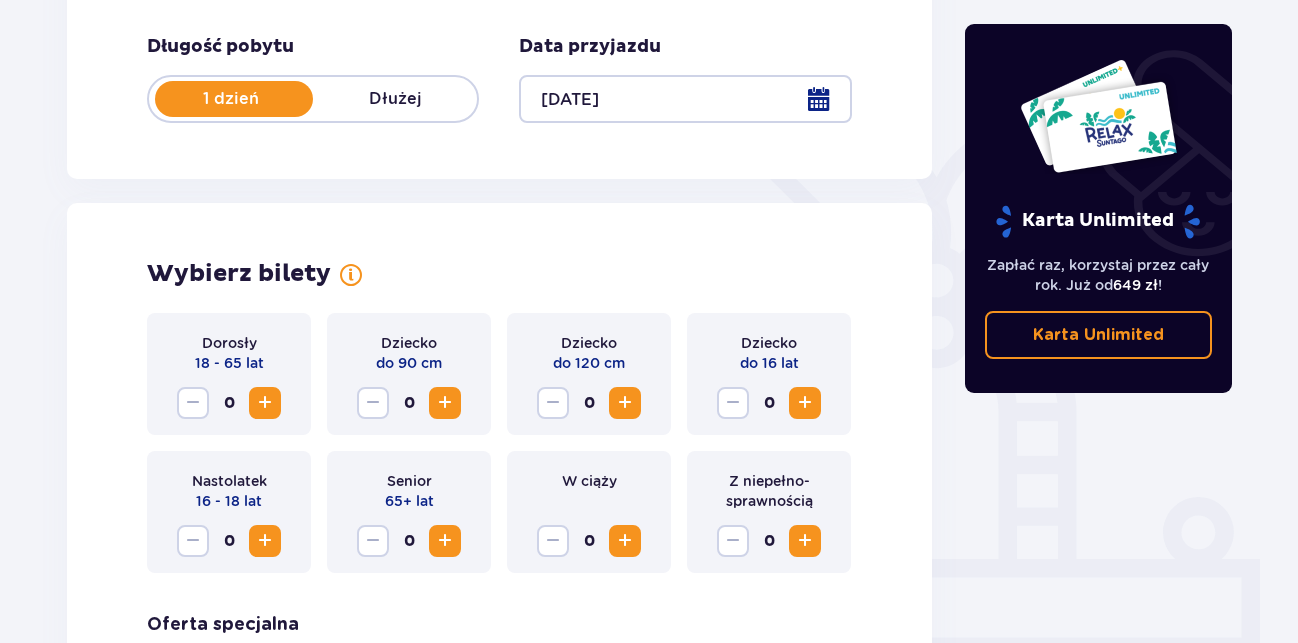 click at bounding box center (265, 403) 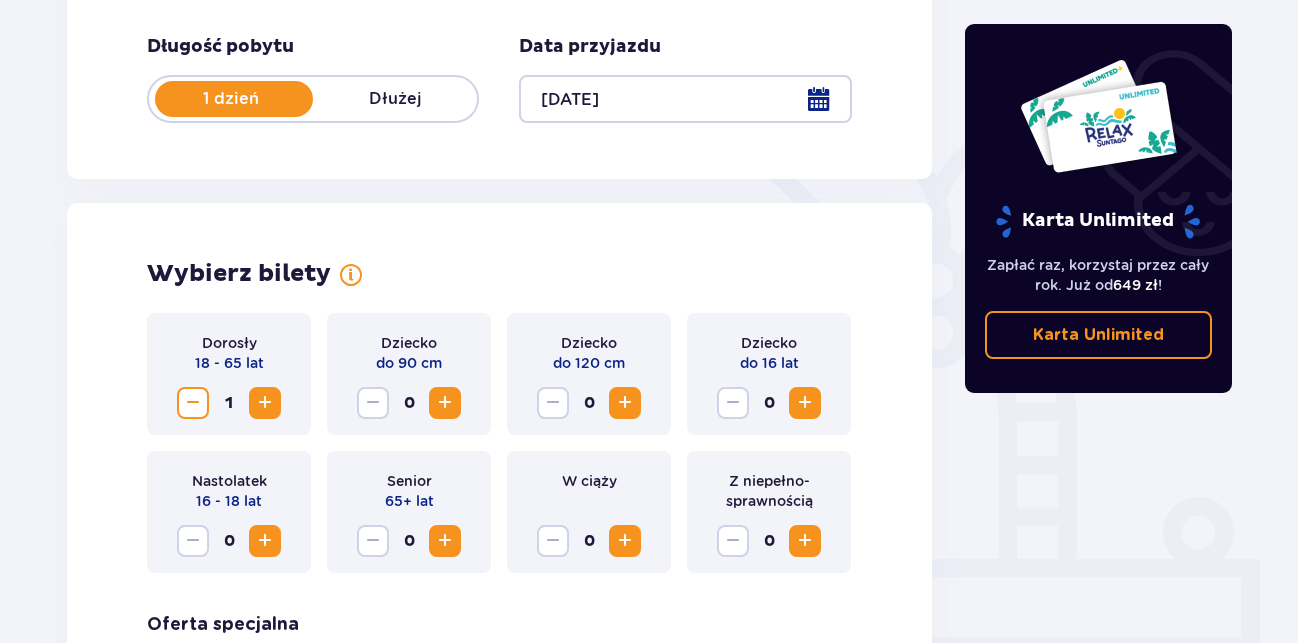 click at bounding box center (265, 403) 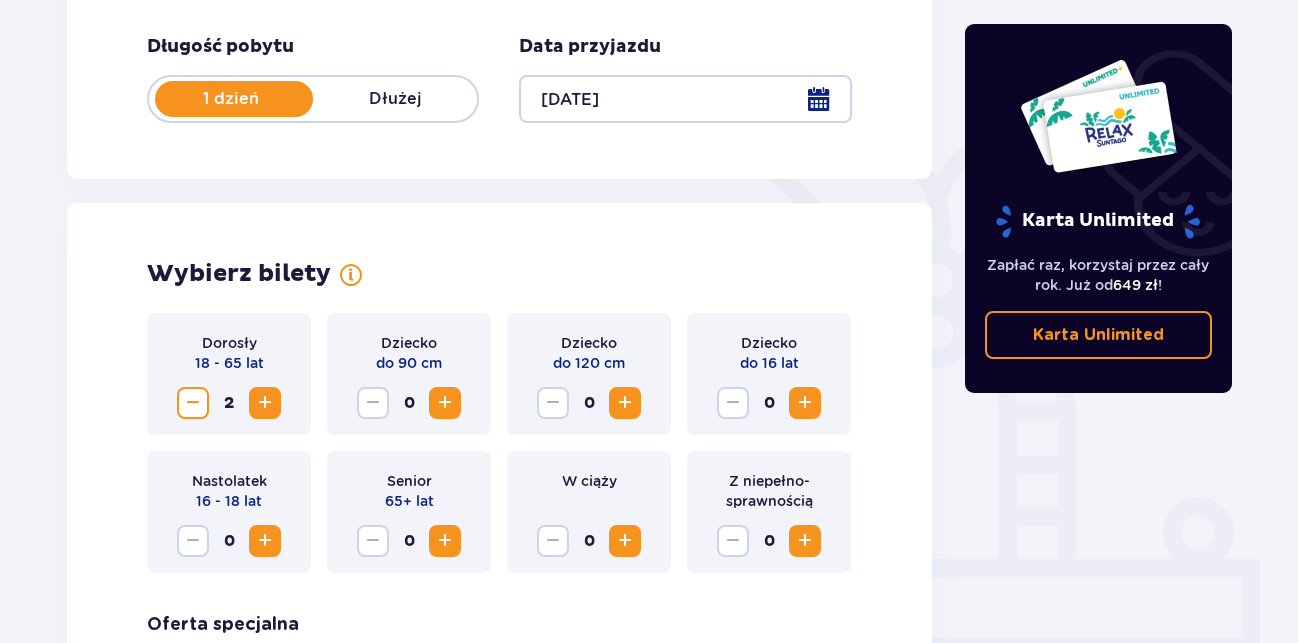 click at bounding box center (805, 403) 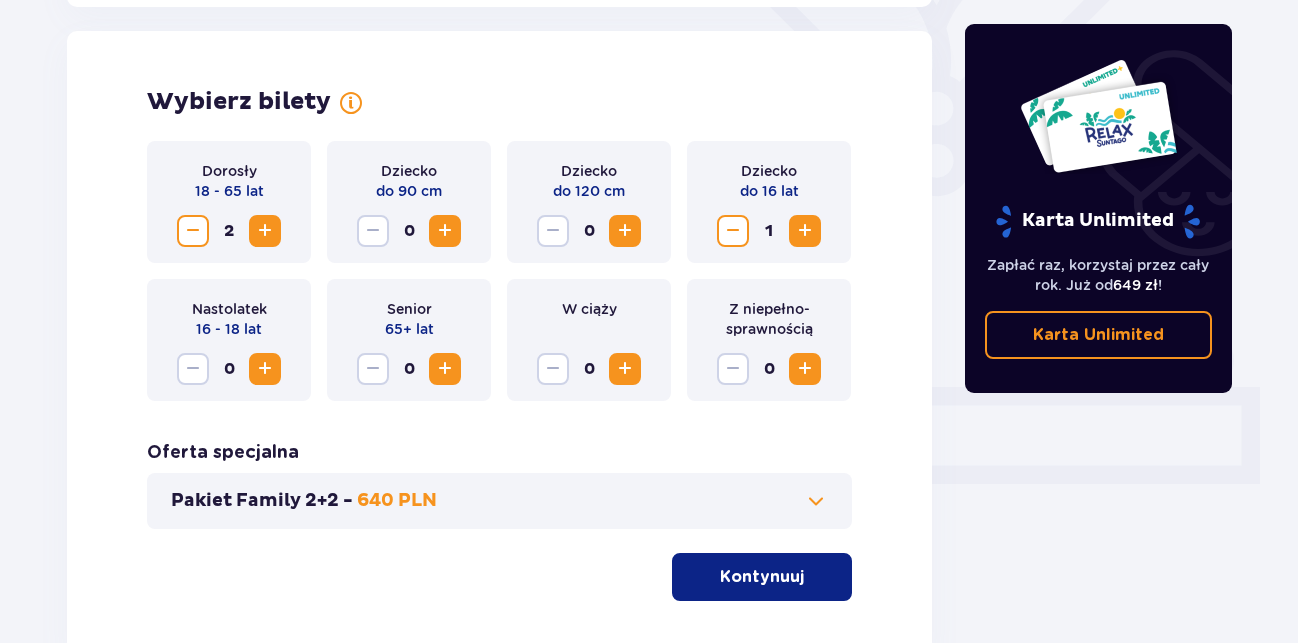 scroll, scrollTop: 581, scrollLeft: 0, axis: vertical 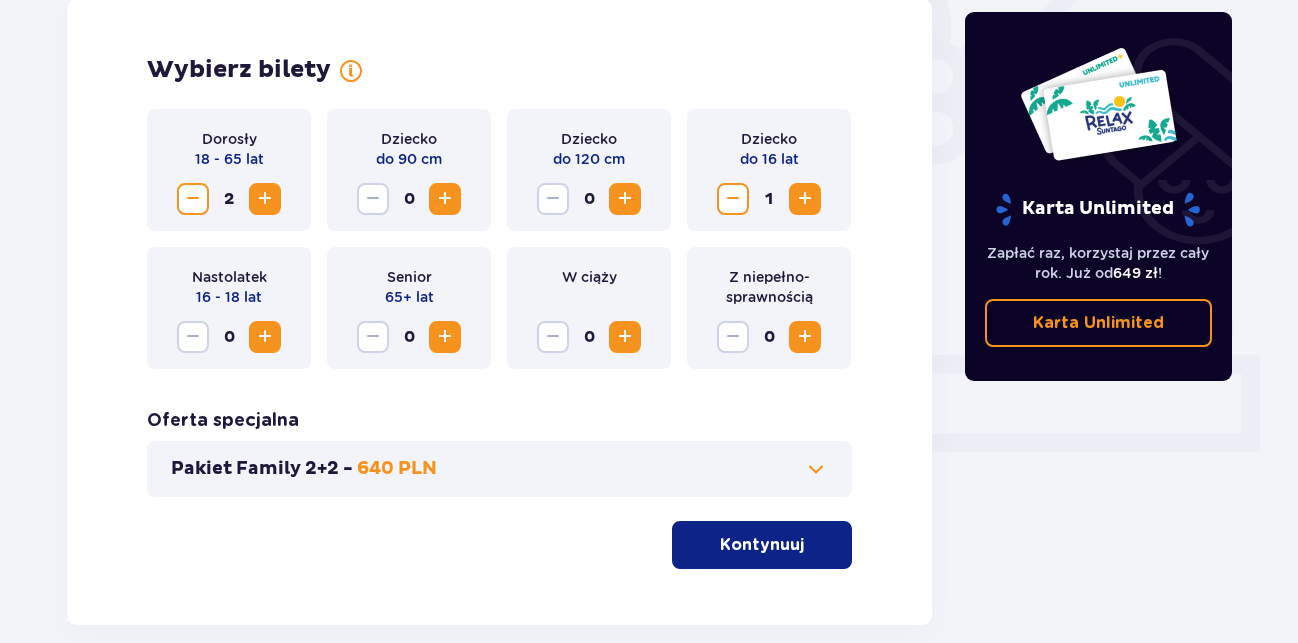 click on "Kontynuuj" at bounding box center [762, 545] 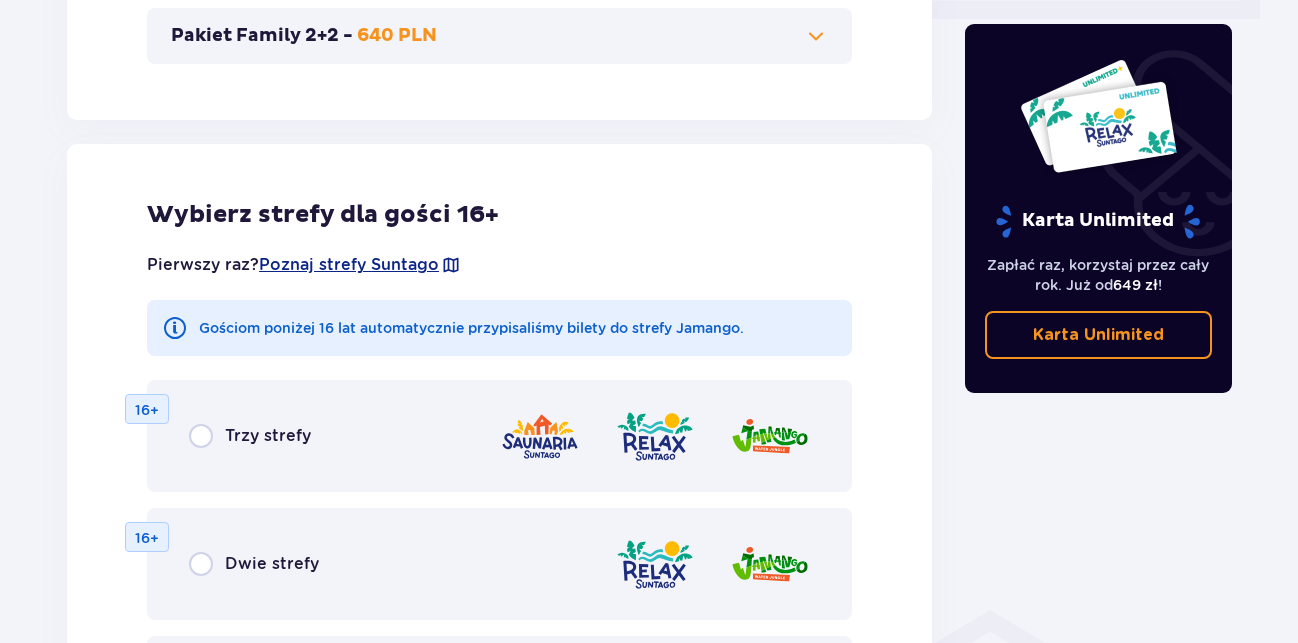 scroll, scrollTop: 1110, scrollLeft: 0, axis: vertical 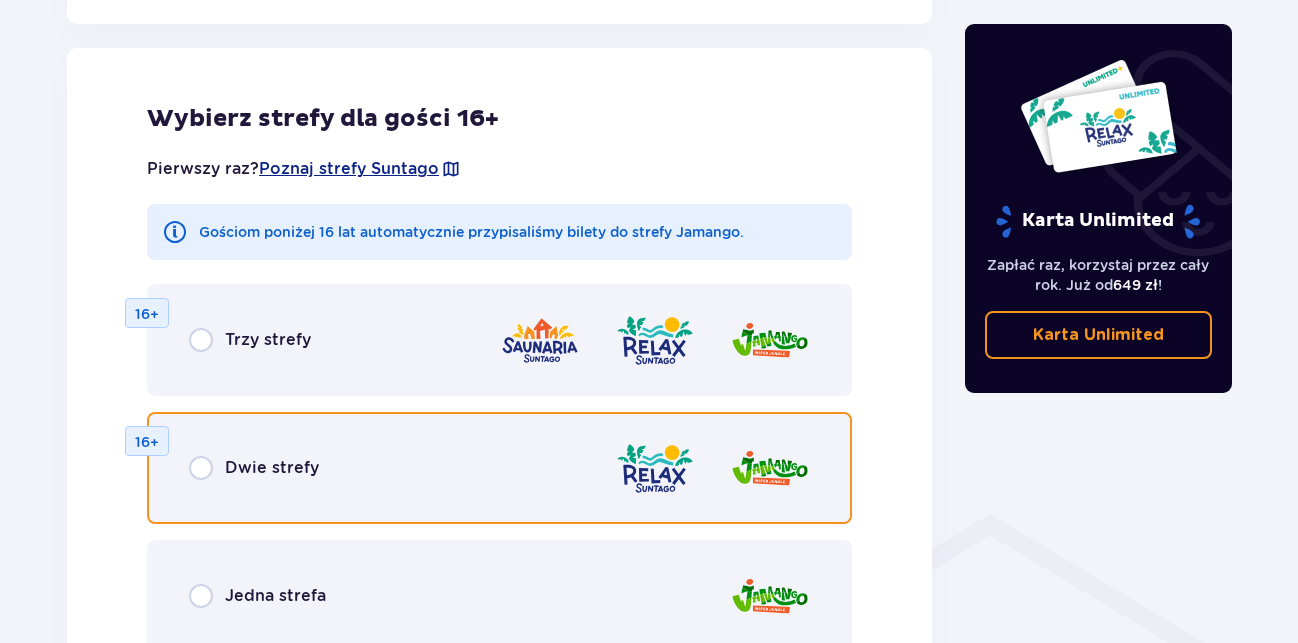 click at bounding box center [201, 468] 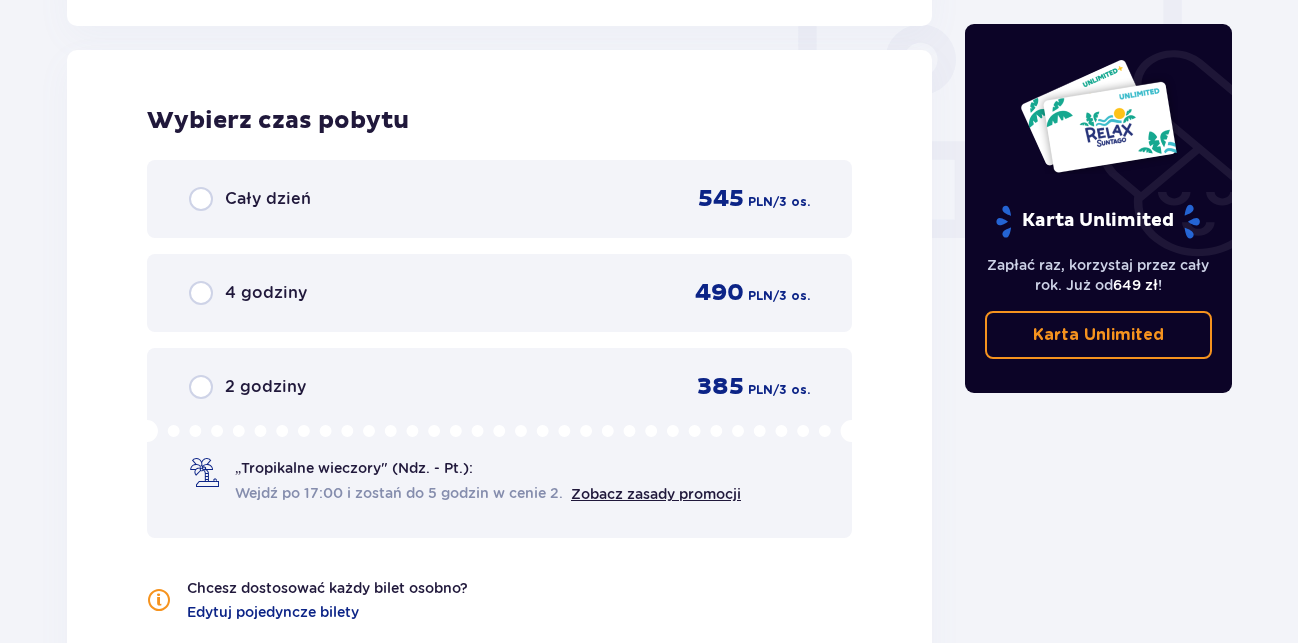 scroll, scrollTop: 1878, scrollLeft: 0, axis: vertical 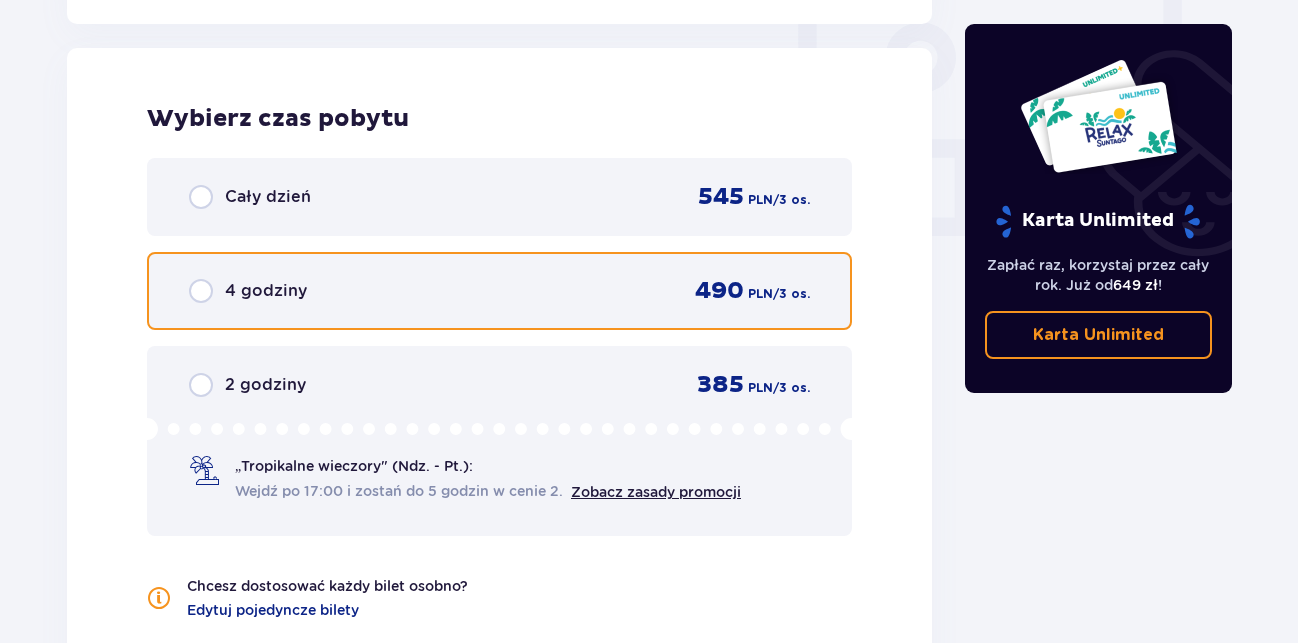 click at bounding box center [201, 291] 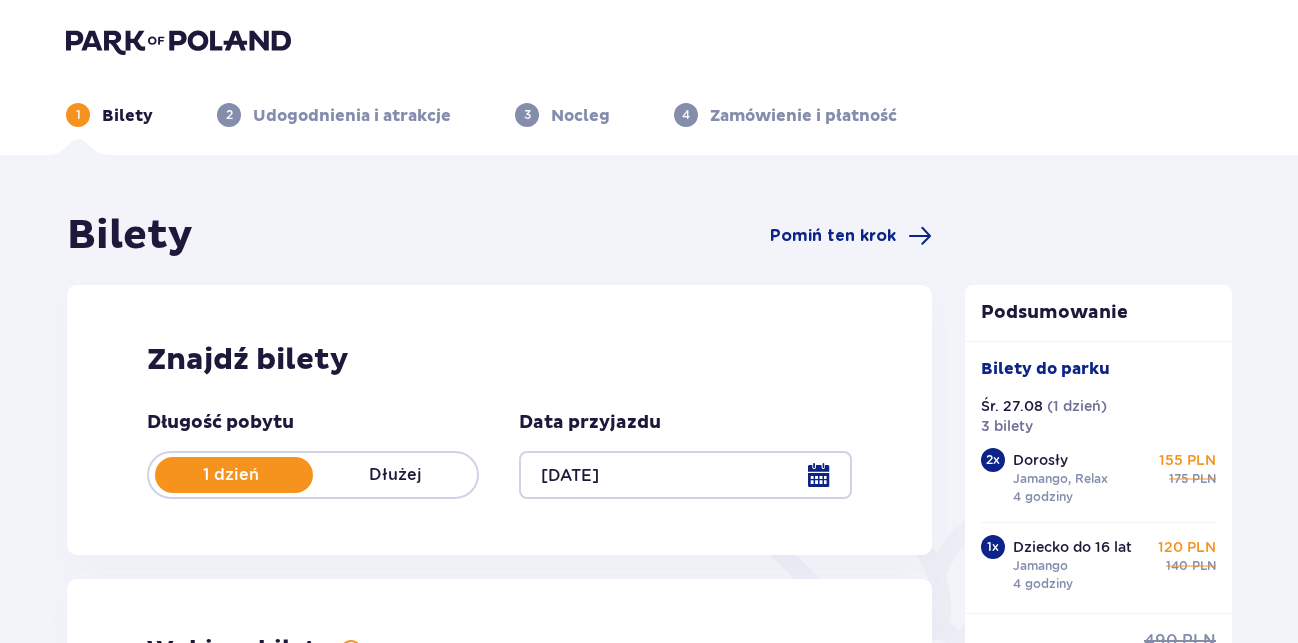 scroll, scrollTop: 0, scrollLeft: 0, axis: both 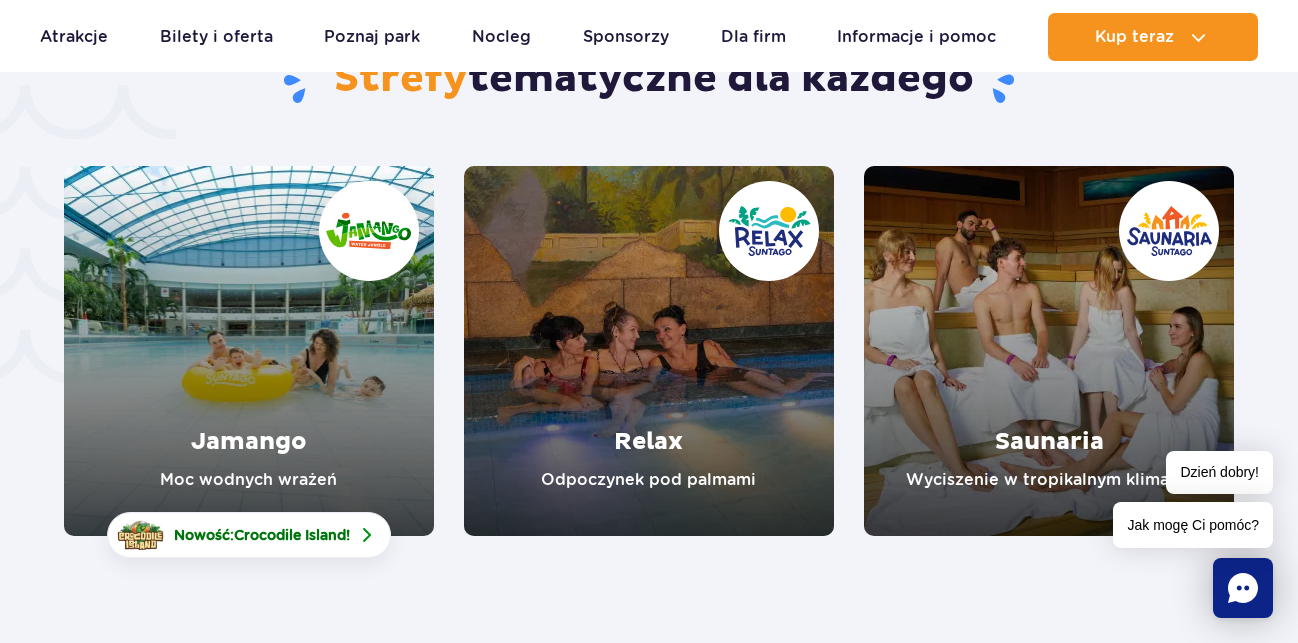 click at bounding box center [249, 351] 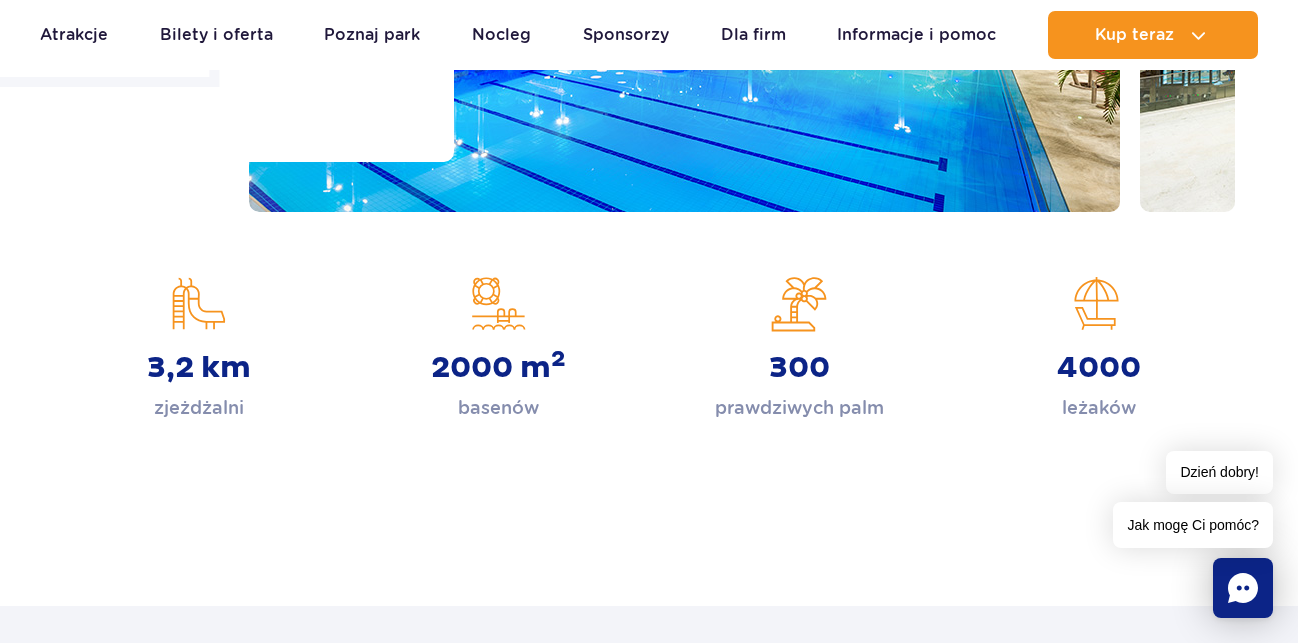 scroll, scrollTop: 306, scrollLeft: 0, axis: vertical 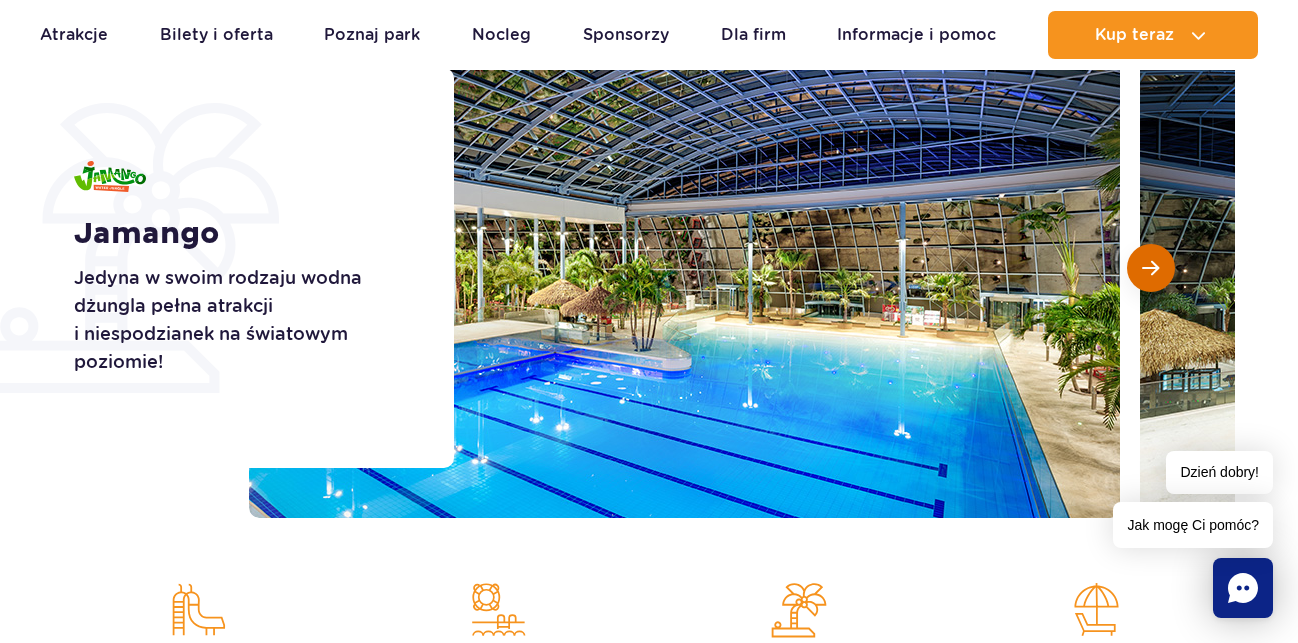 click at bounding box center [1150, 268] 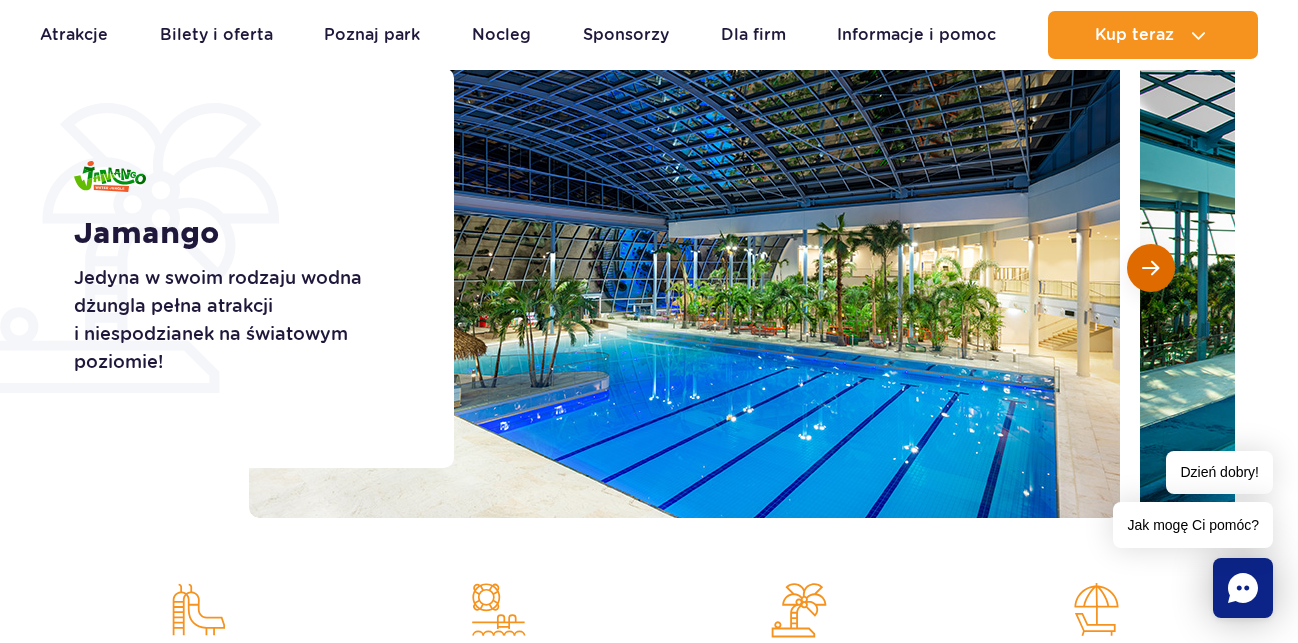 click at bounding box center (1150, 268) 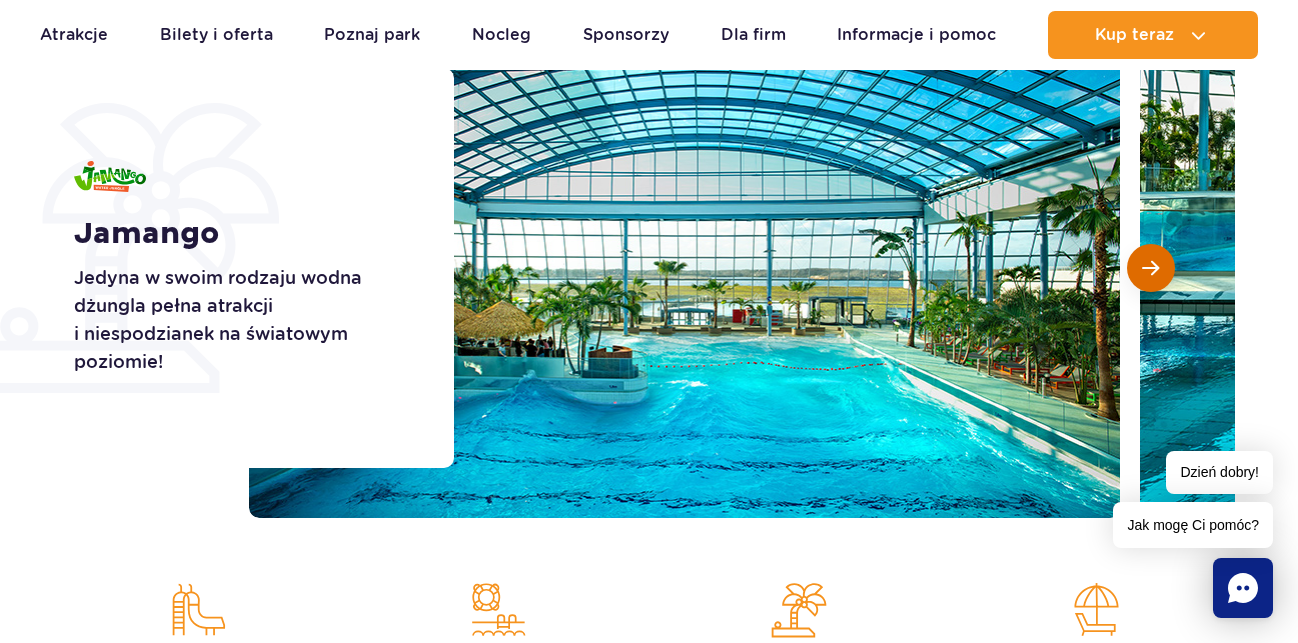 click at bounding box center [1150, 268] 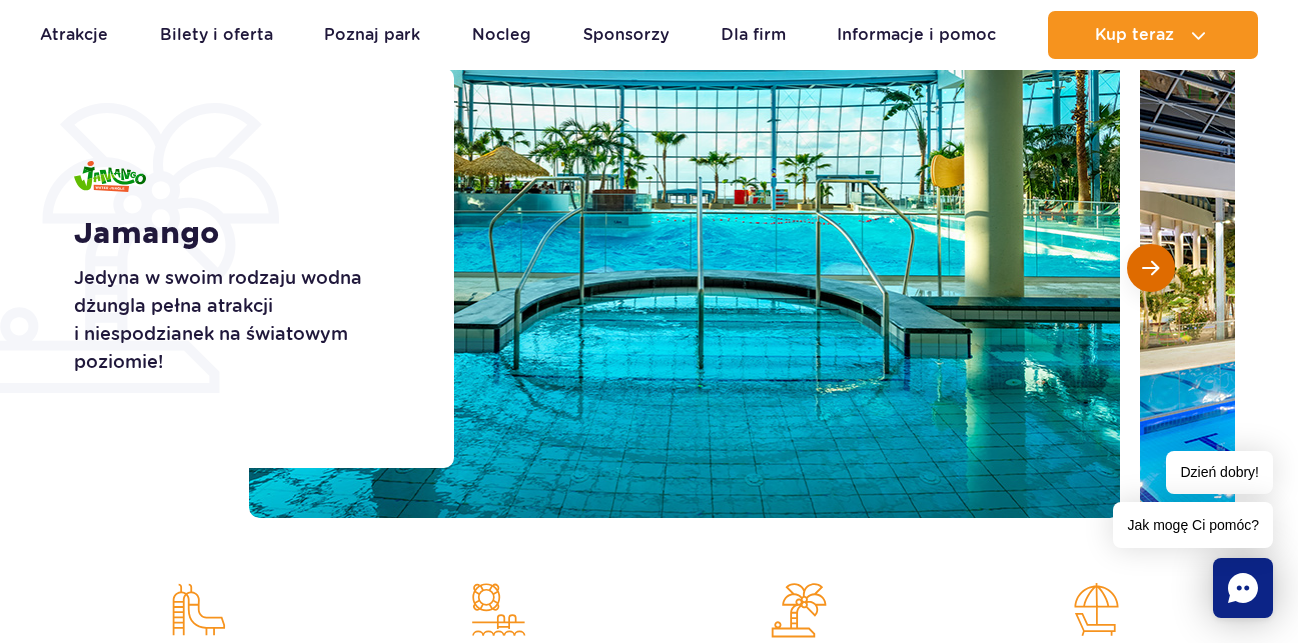 click at bounding box center [1150, 268] 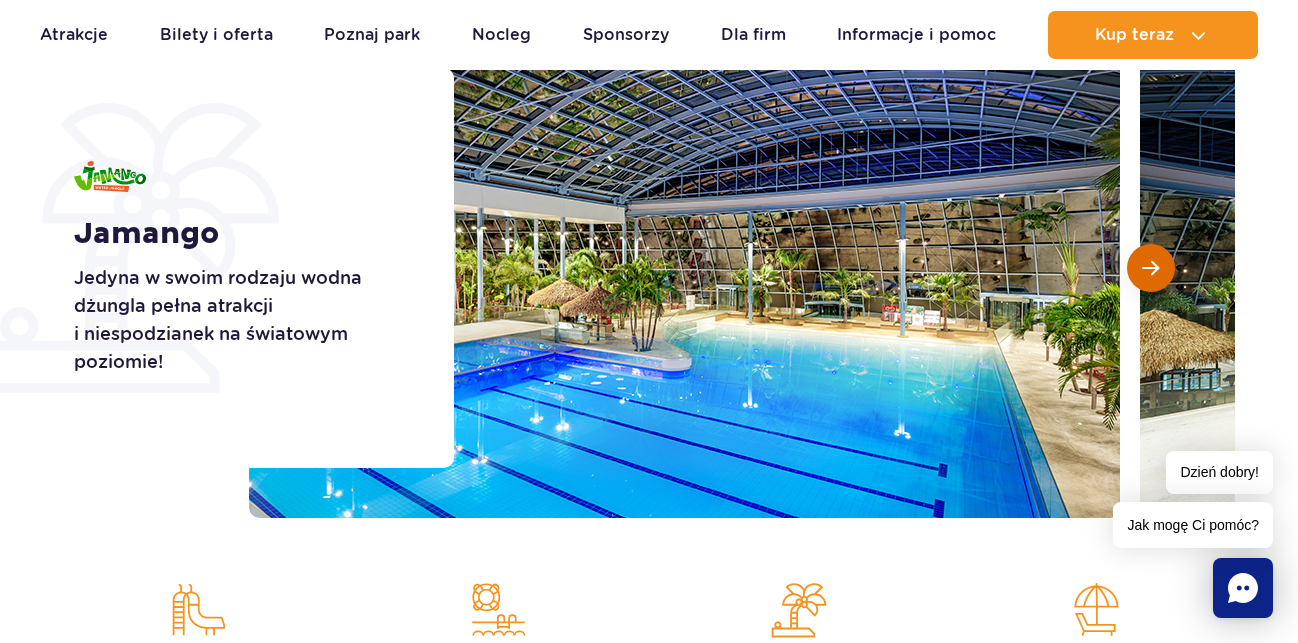 click at bounding box center (1150, 268) 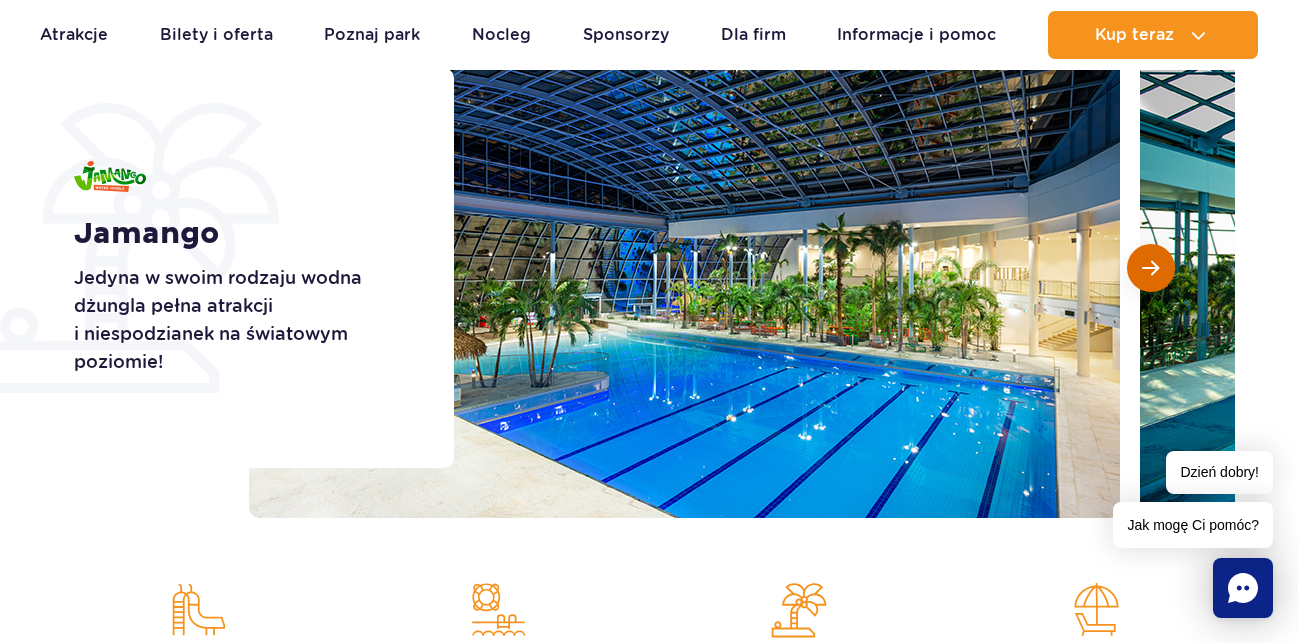 click at bounding box center (1150, 268) 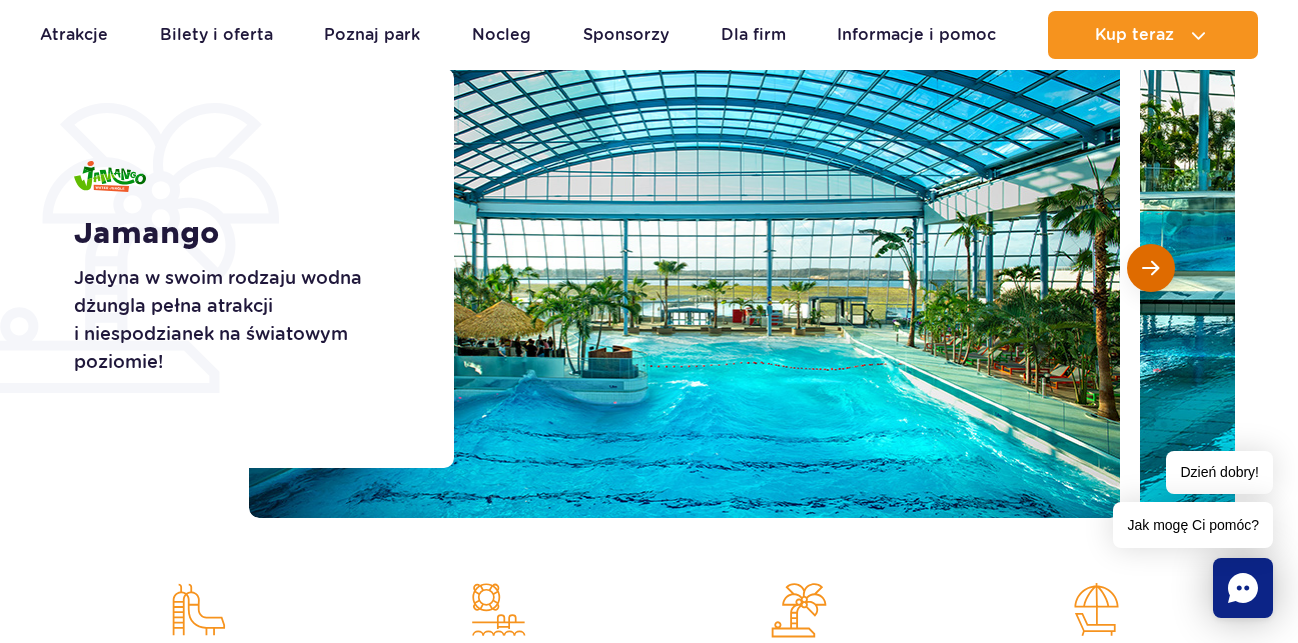 click at bounding box center (1150, 268) 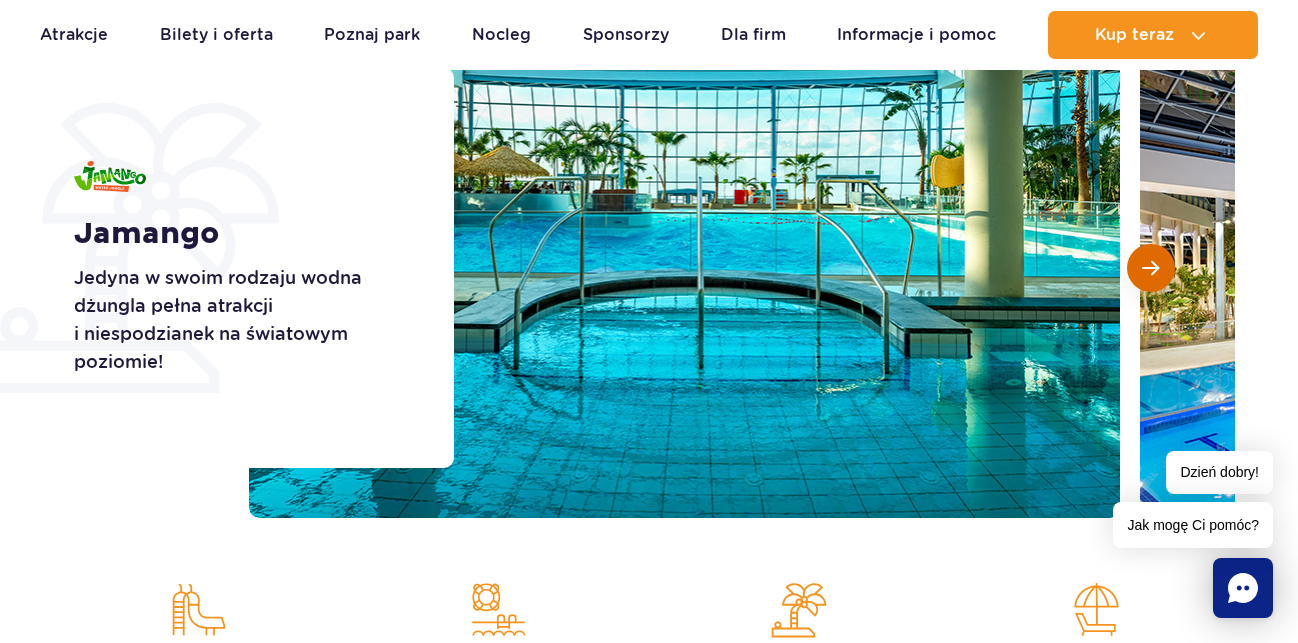 click at bounding box center [1150, 268] 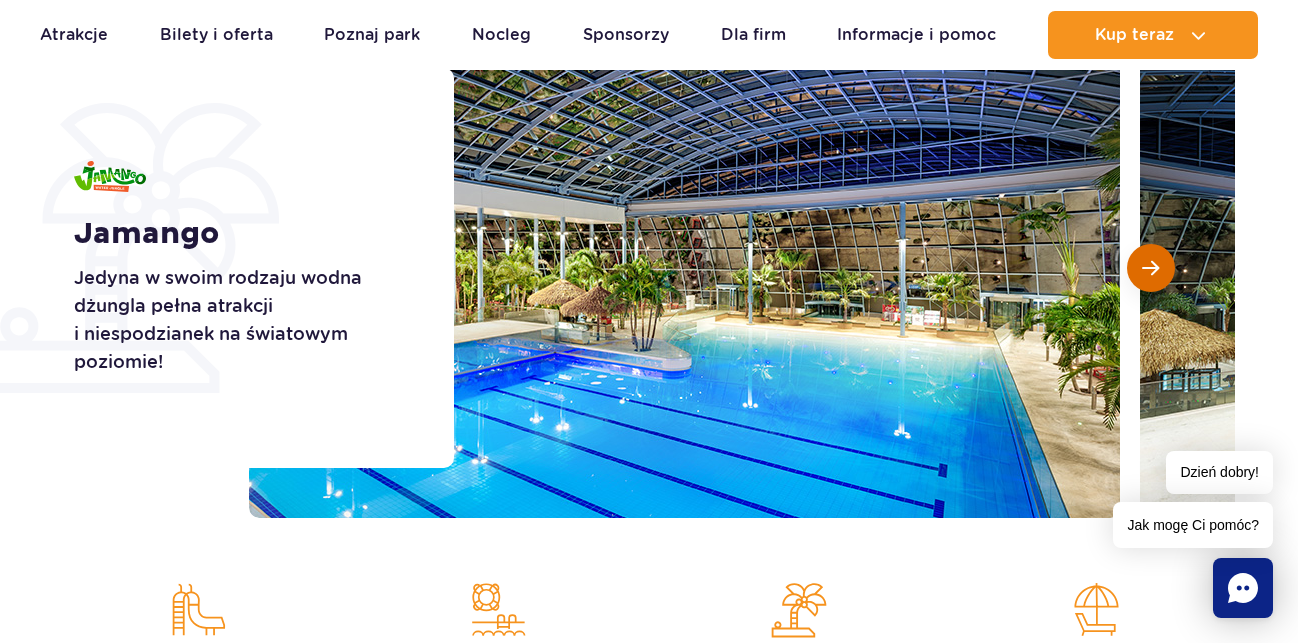 click at bounding box center [1150, 268] 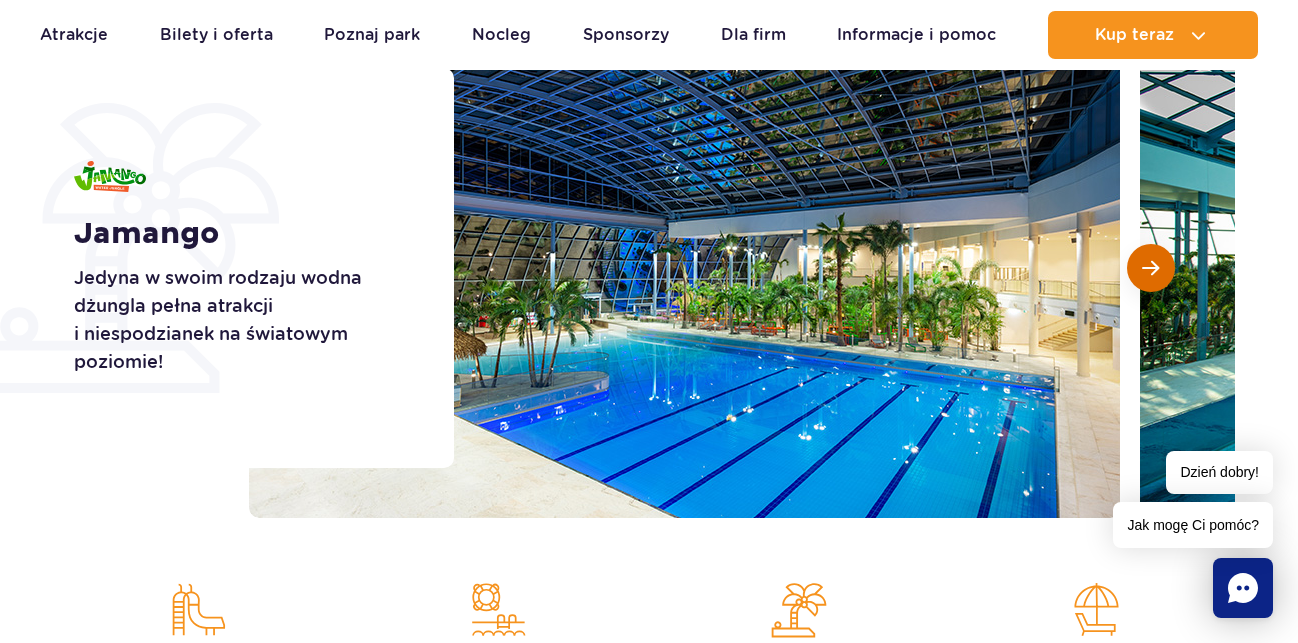 click at bounding box center [1150, 268] 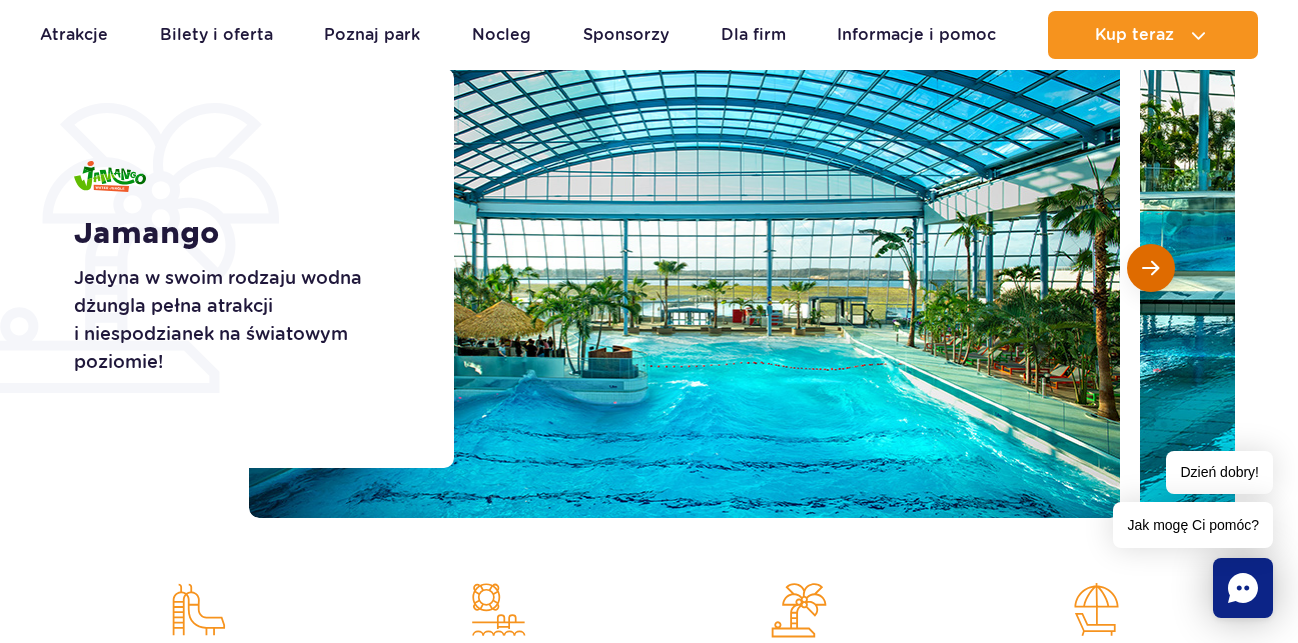 click at bounding box center (1150, 268) 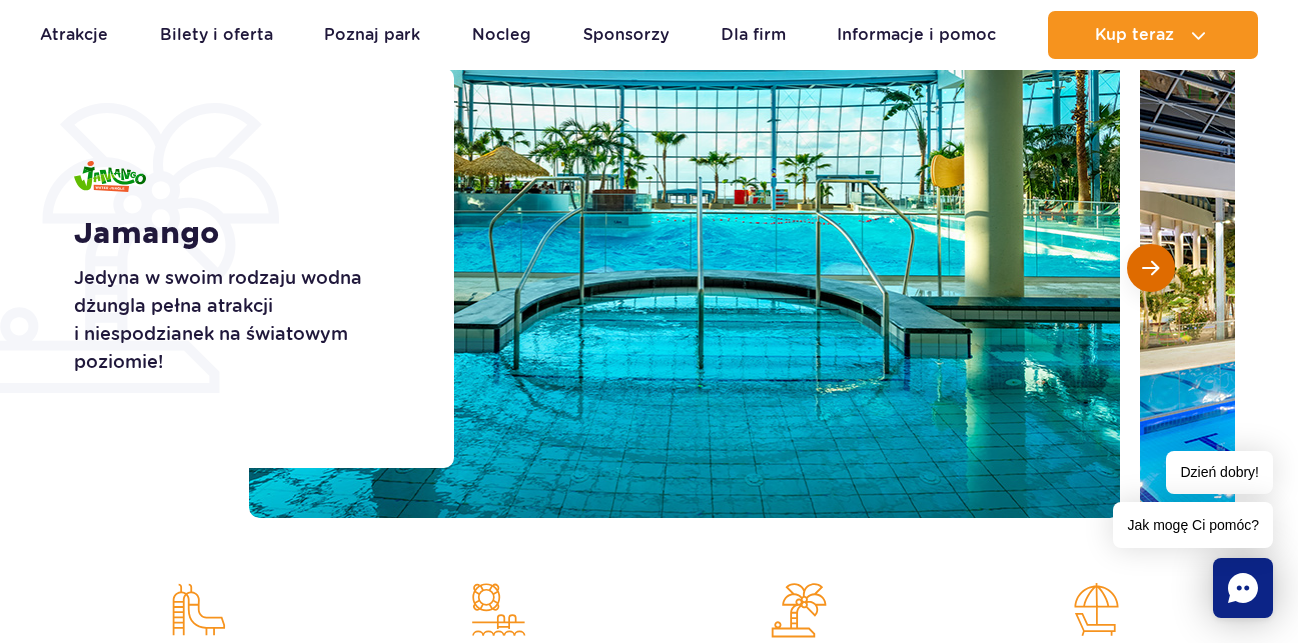 click at bounding box center [1150, 268] 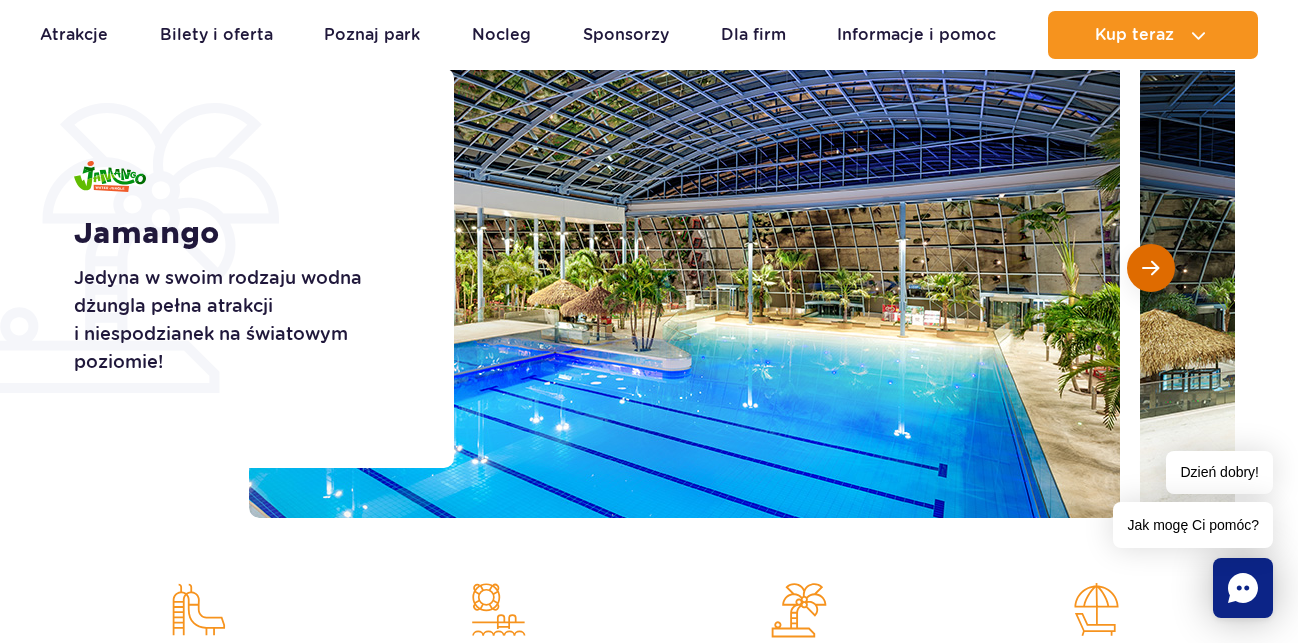 click at bounding box center [1150, 268] 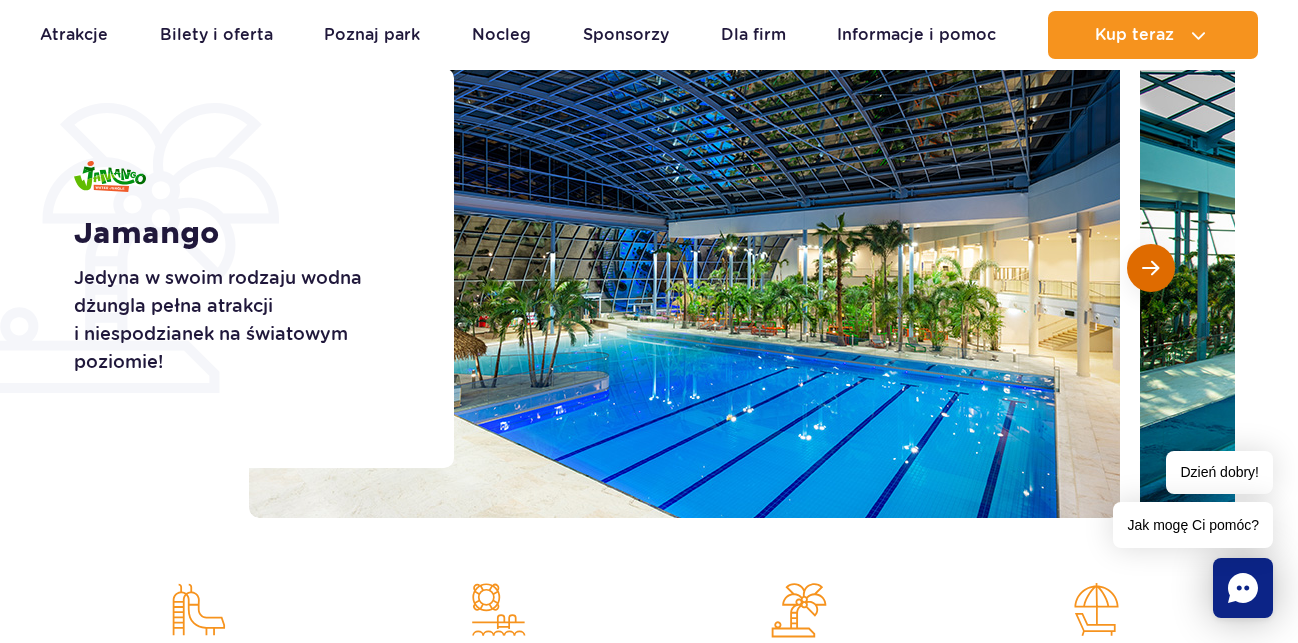 click at bounding box center [1150, 268] 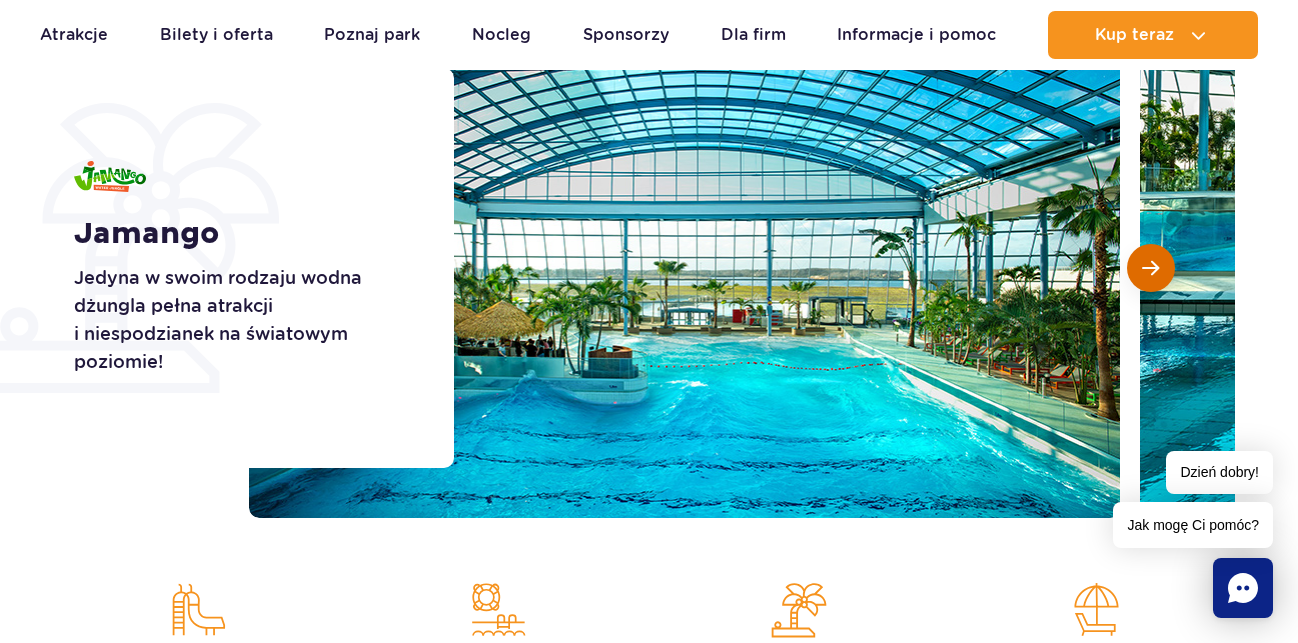 click at bounding box center [1150, 268] 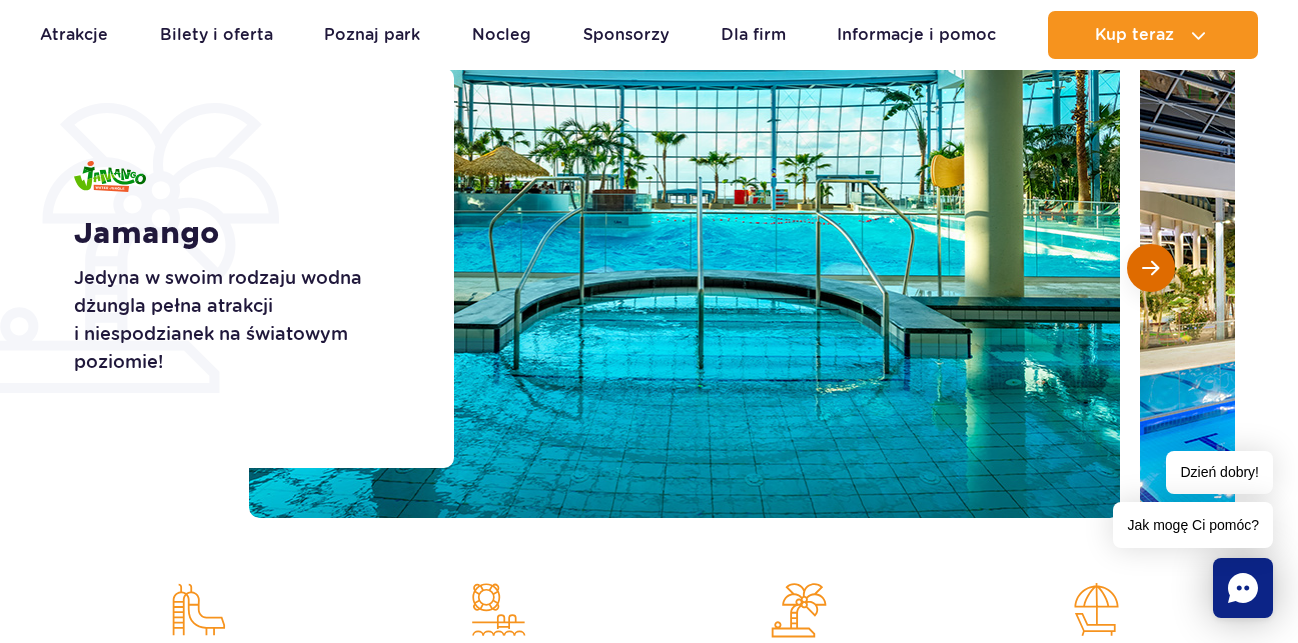 click at bounding box center [1150, 268] 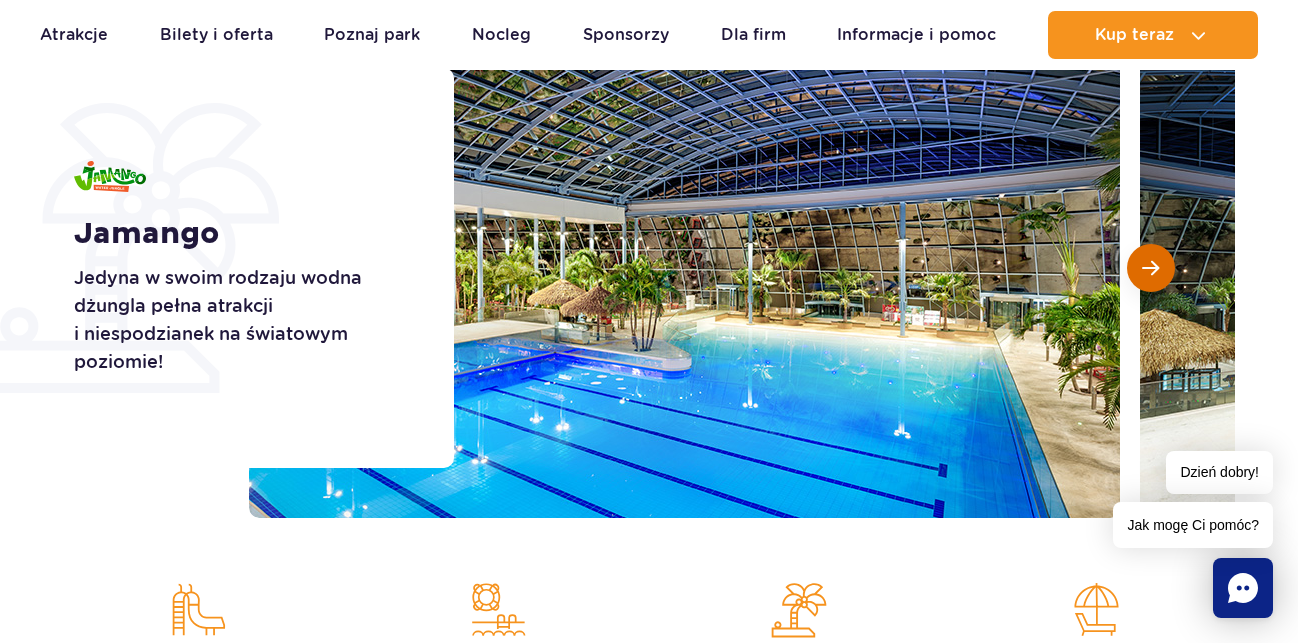 click at bounding box center [1150, 268] 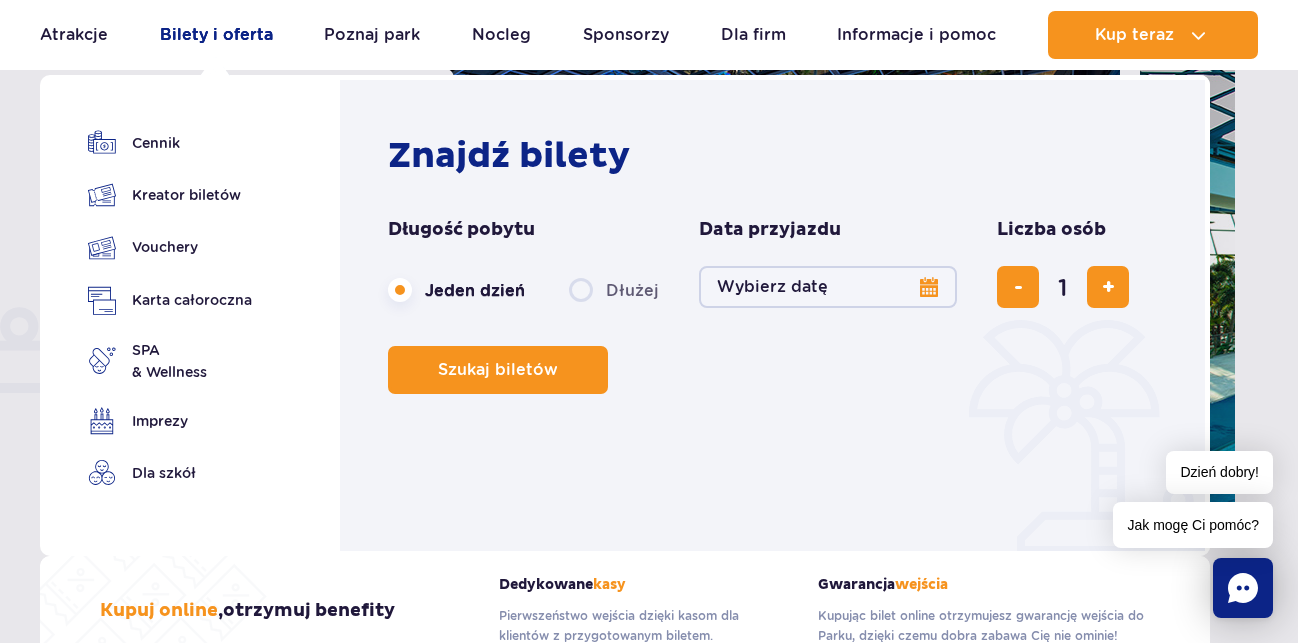 click on "Bilety i oferta" at bounding box center [216, 35] 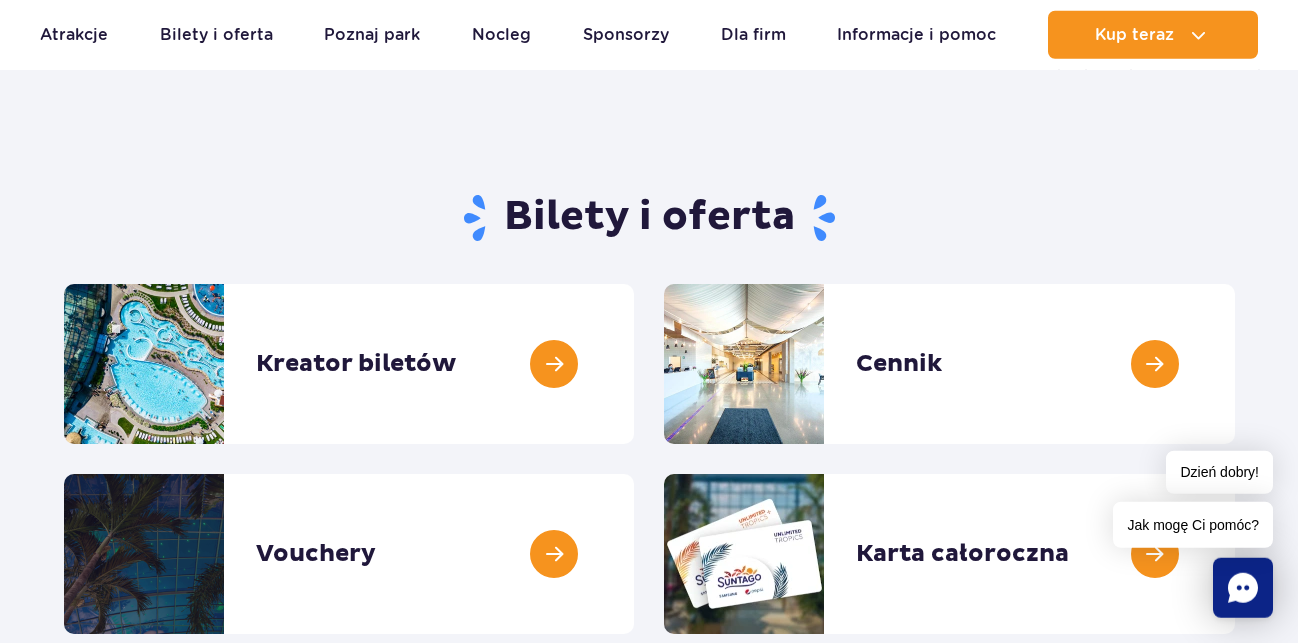 scroll, scrollTop: 0, scrollLeft: 0, axis: both 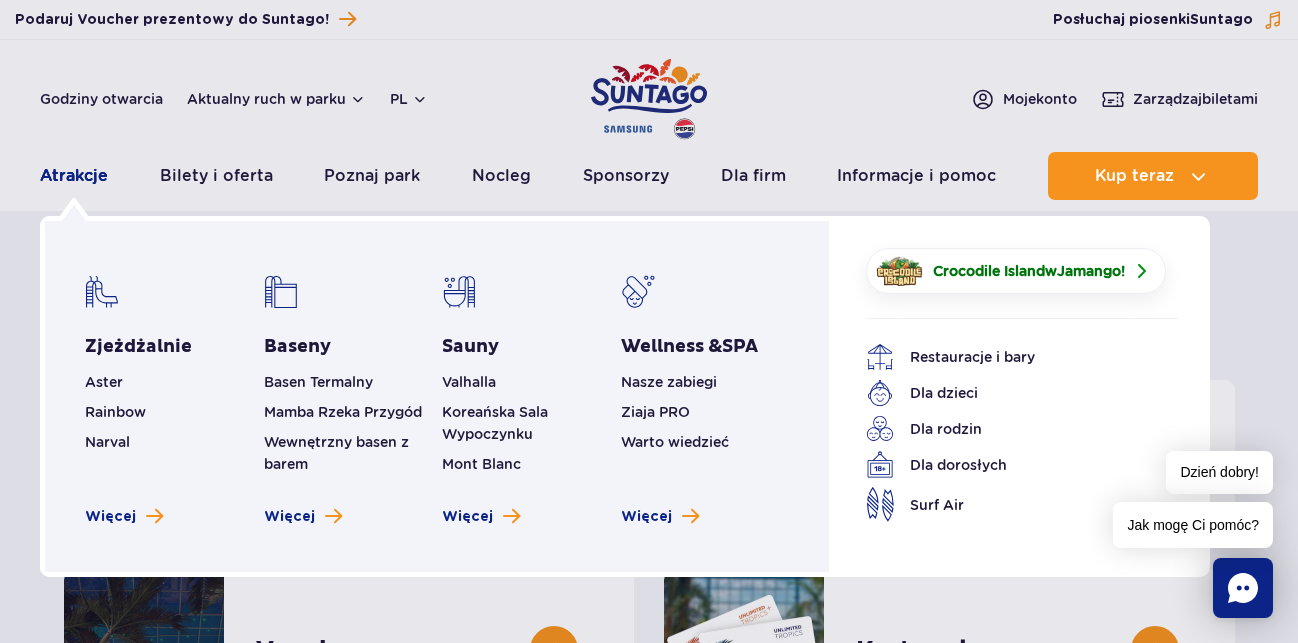 click on "Atrakcje" at bounding box center (74, 176) 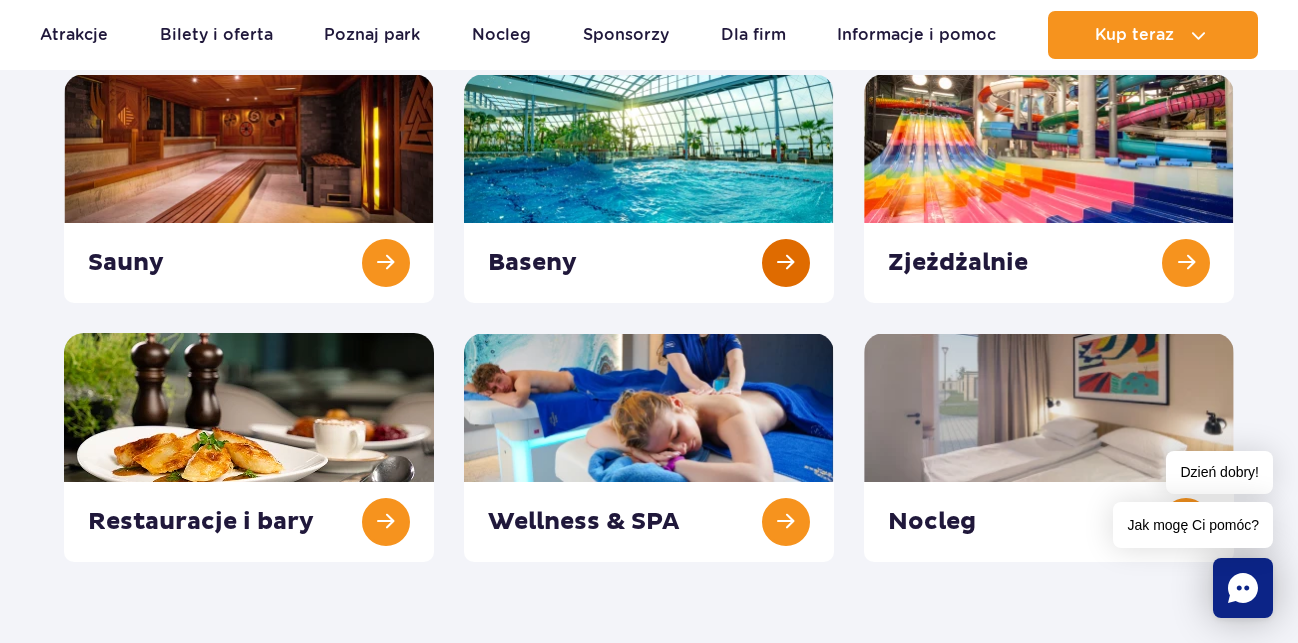 scroll, scrollTop: 204, scrollLeft: 0, axis: vertical 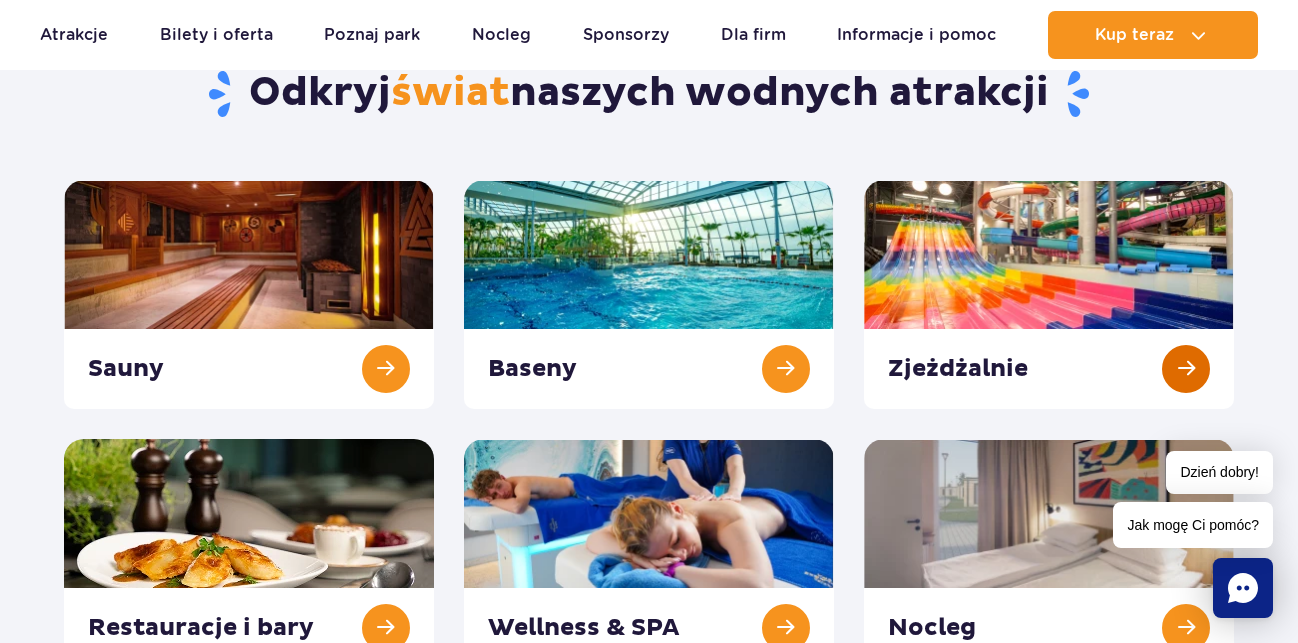 click at bounding box center (1049, 294) 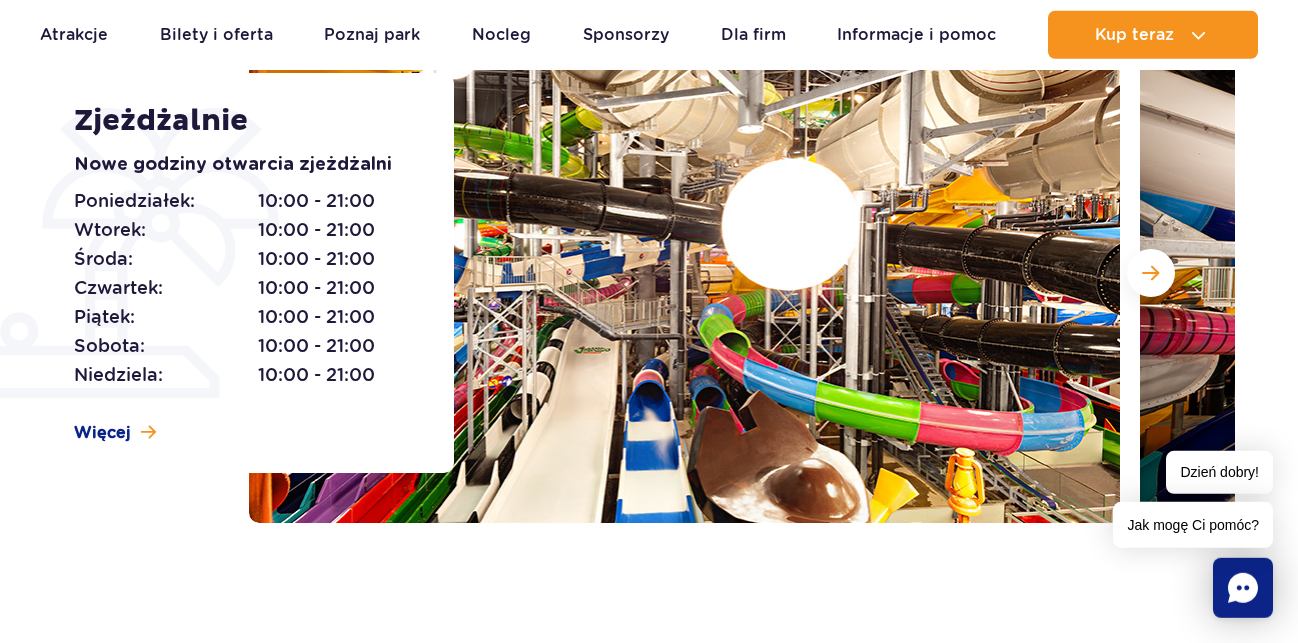 scroll, scrollTop: 306, scrollLeft: 0, axis: vertical 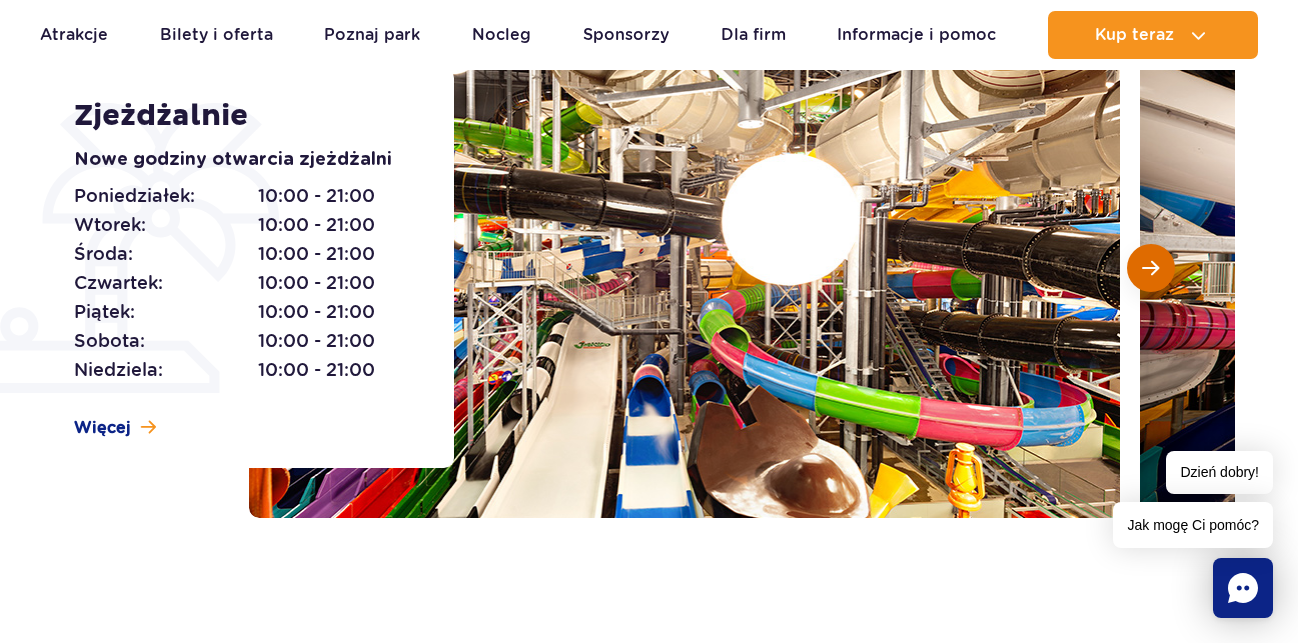 click at bounding box center (1150, 268) 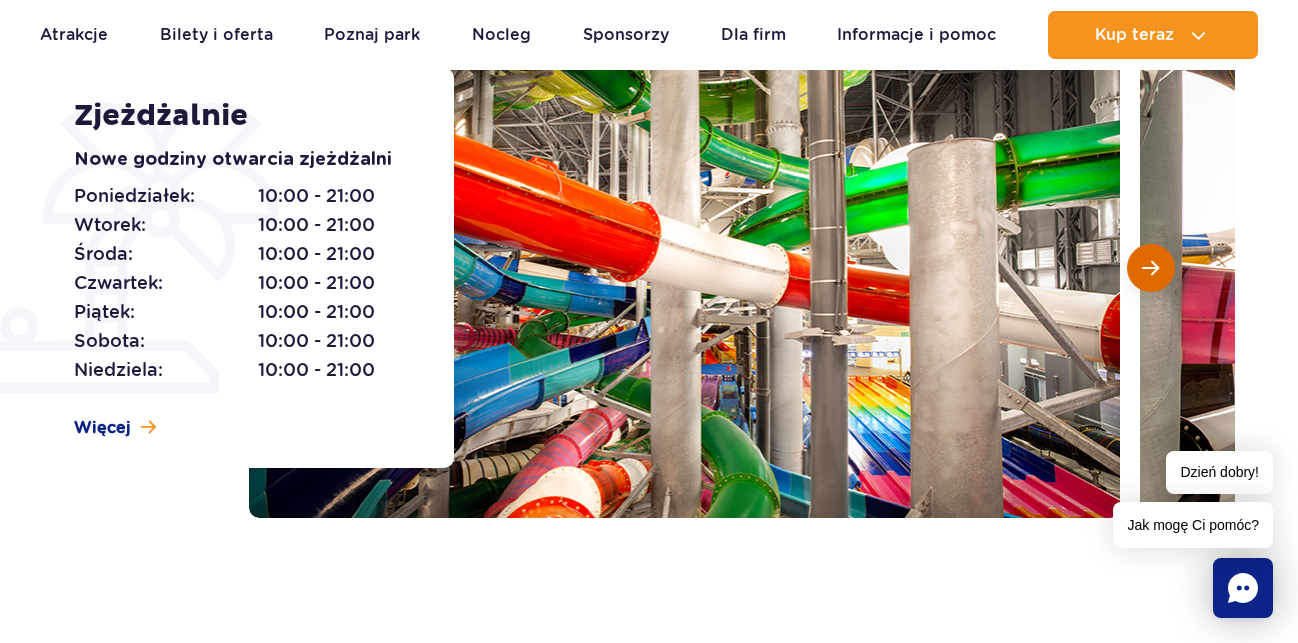 click at bounding box center [1150, 268] 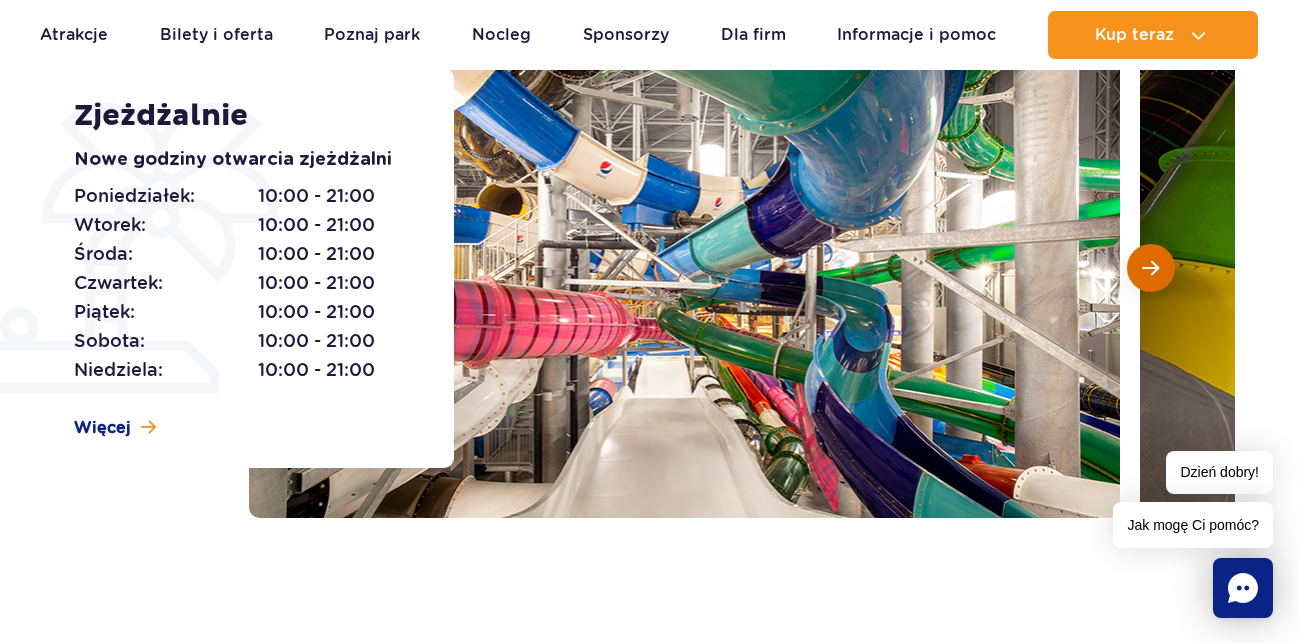 click at bounding box center [1150, 268] 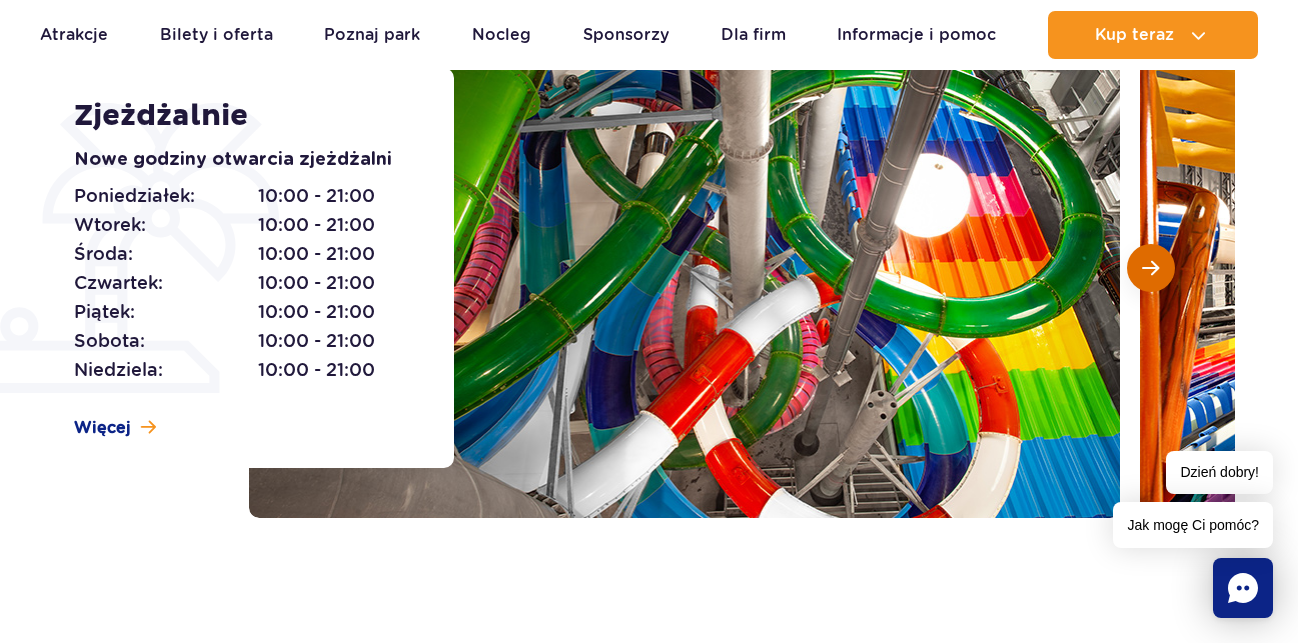 click at bounding box center [1150, 268] 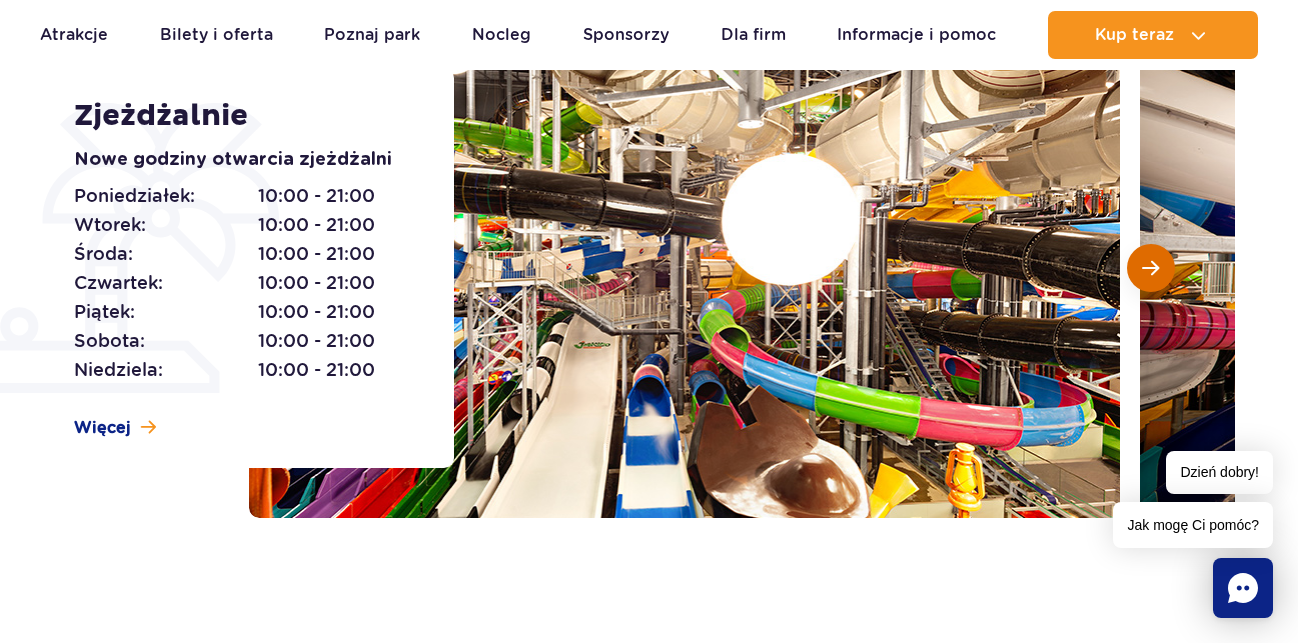 click at bounding box center [1150, 268] 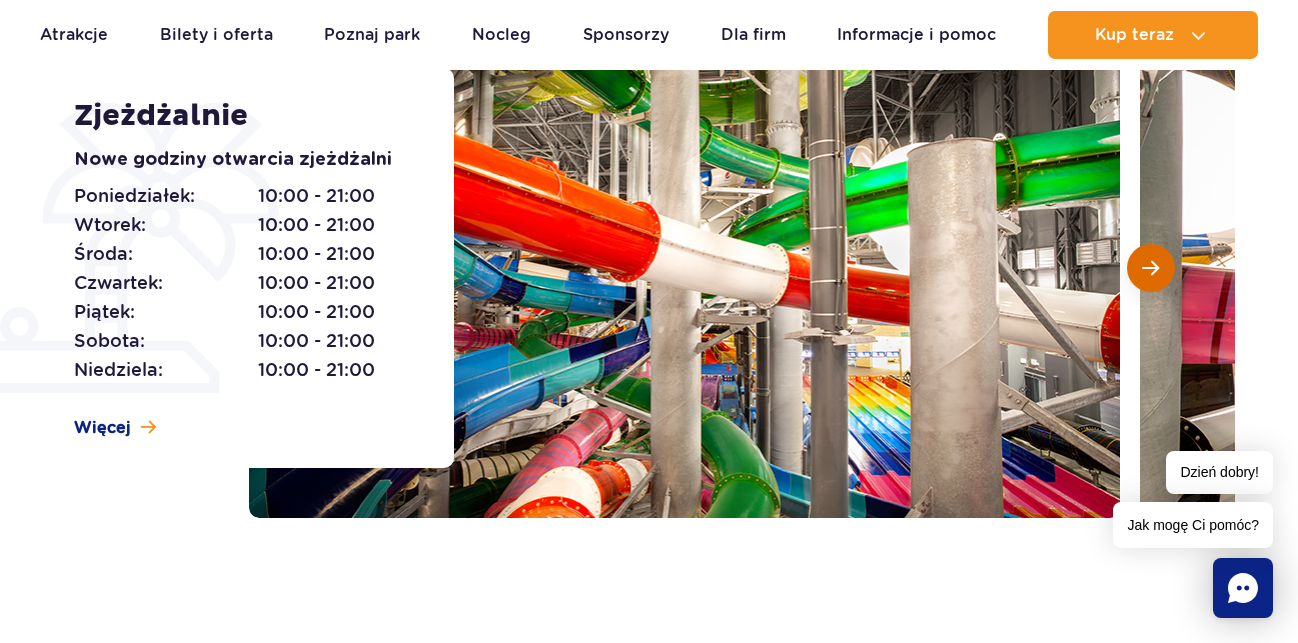 click at bounding box center [1150, 268] 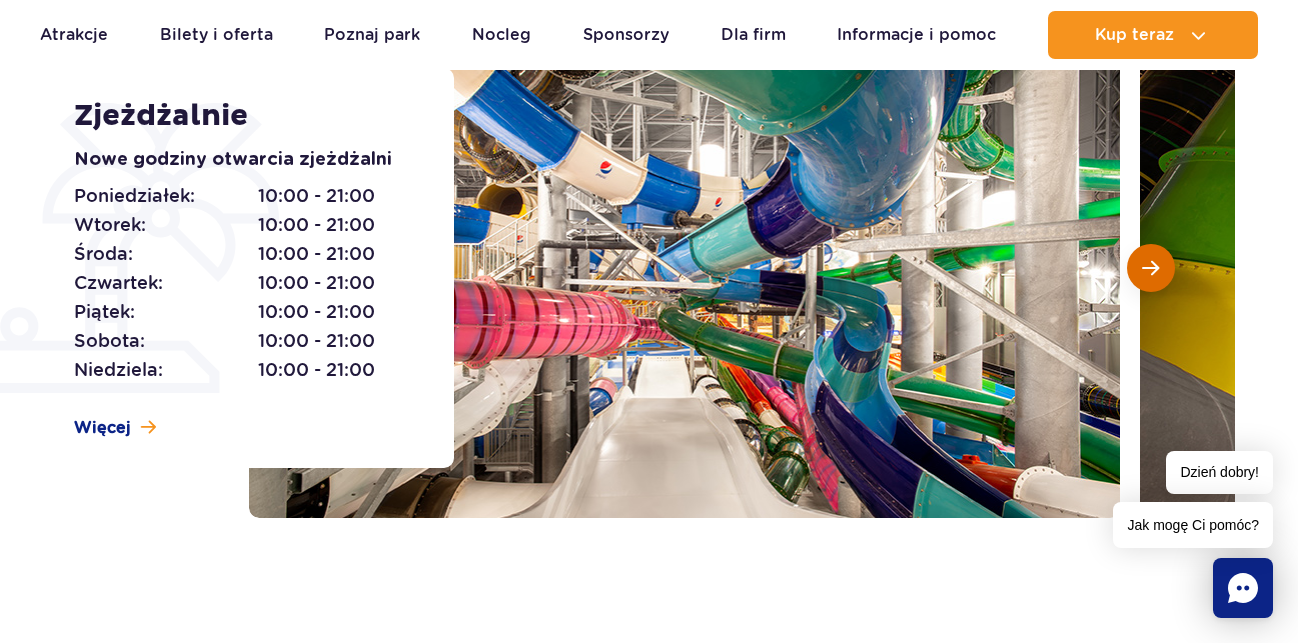 click at bounding box center (1150, 268) 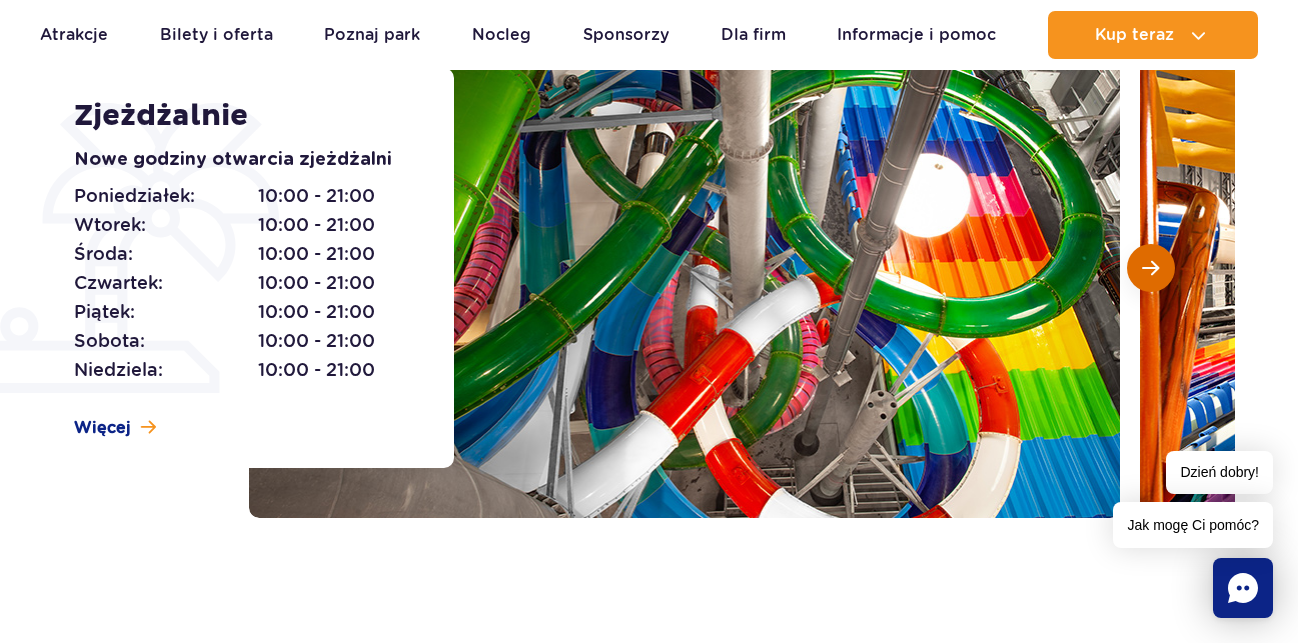 click at bounding box center (1150, 268) 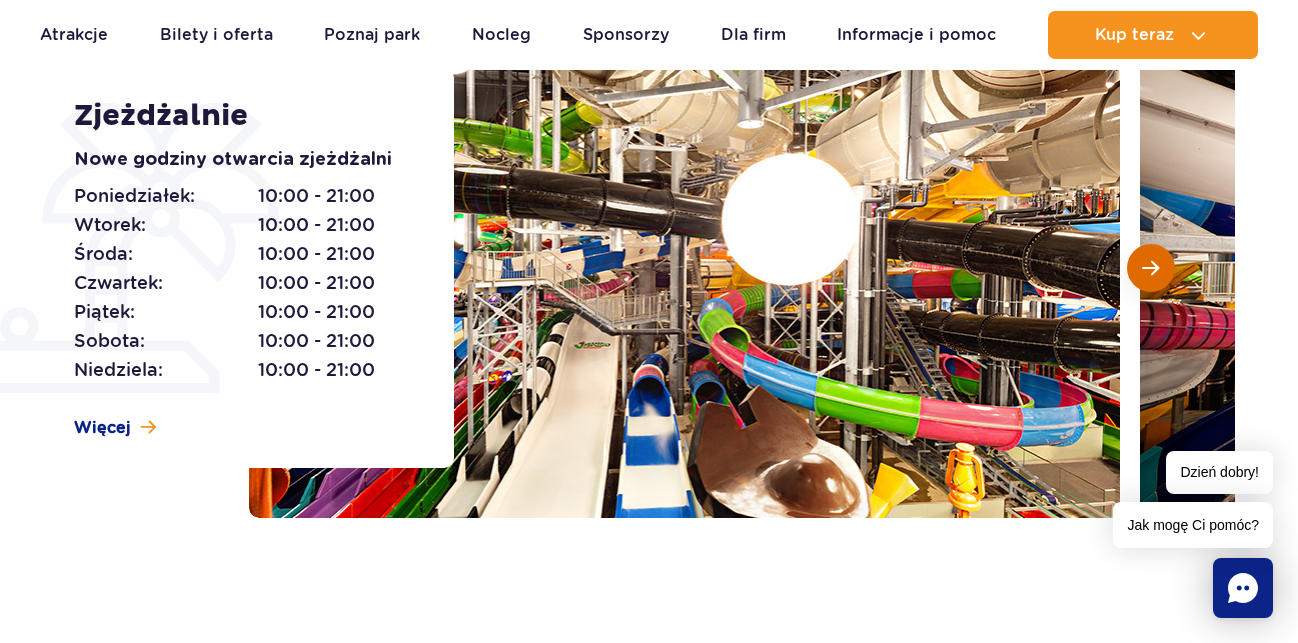click at bounding box center (1150, 268) 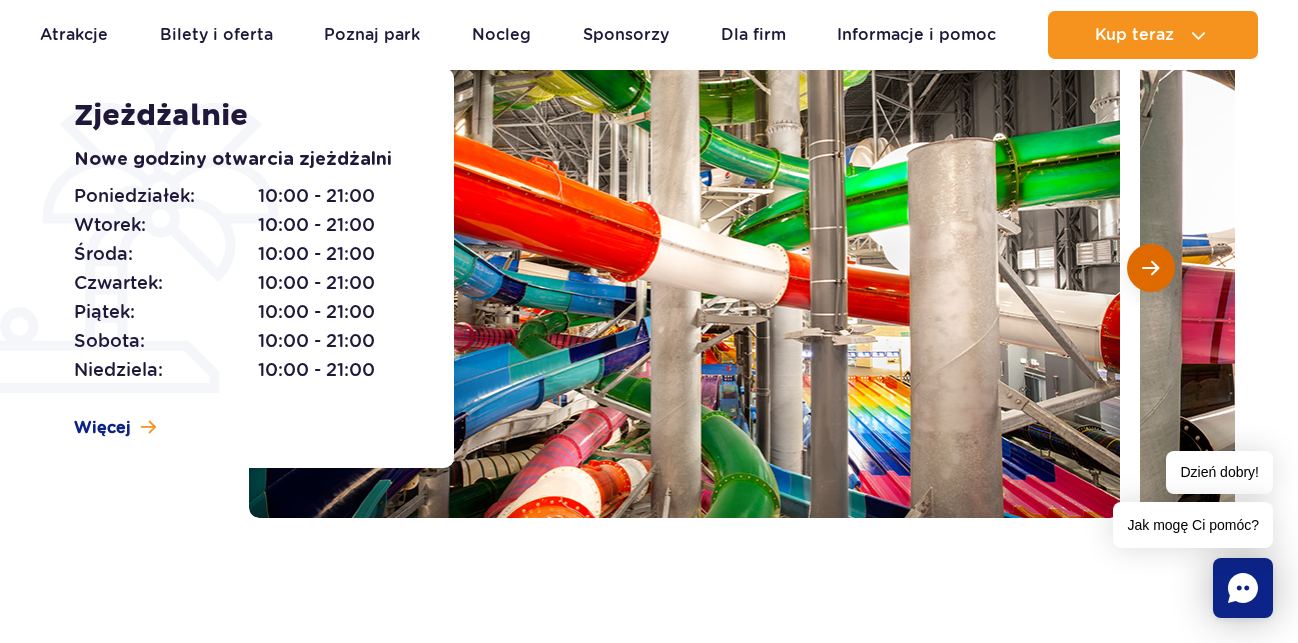 click at bounding box center [1150, 268] 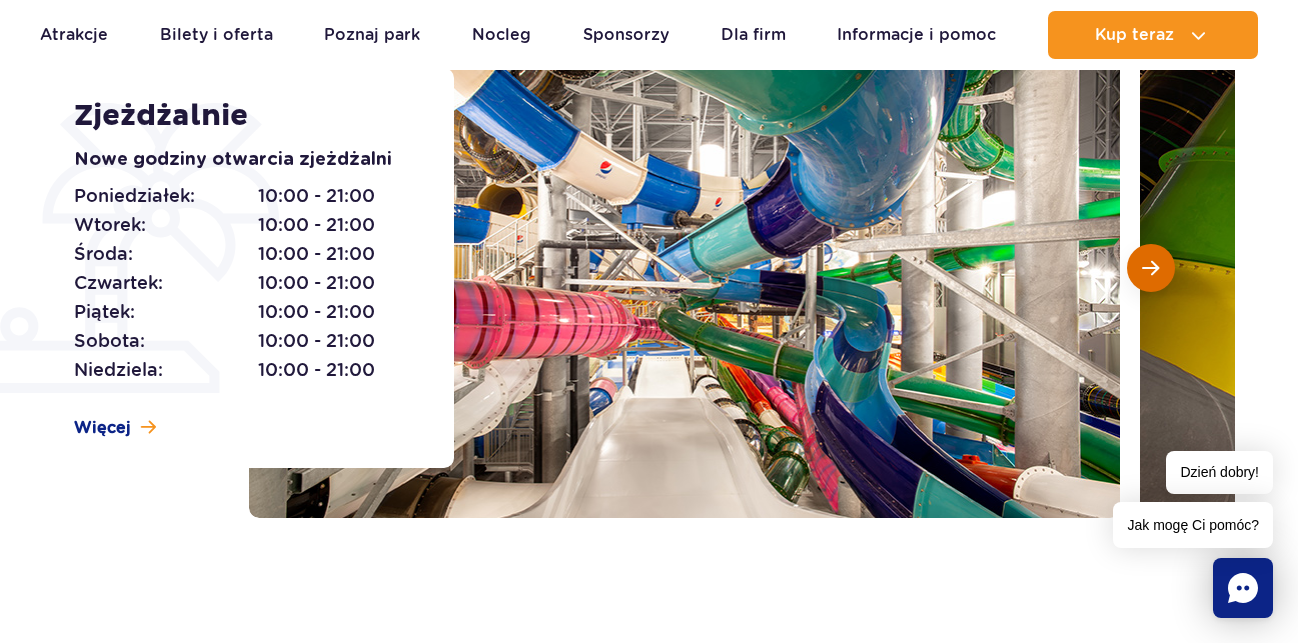 click at bounding box center [1150, 268] 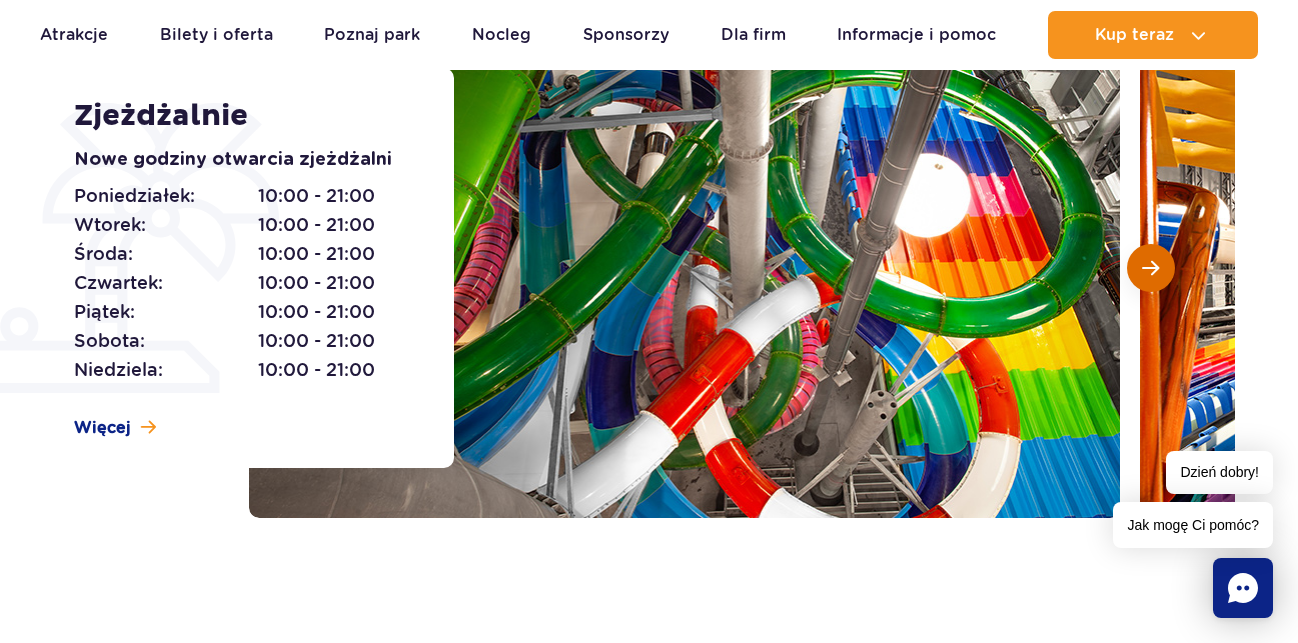 click at bounding box center [1150, 268] 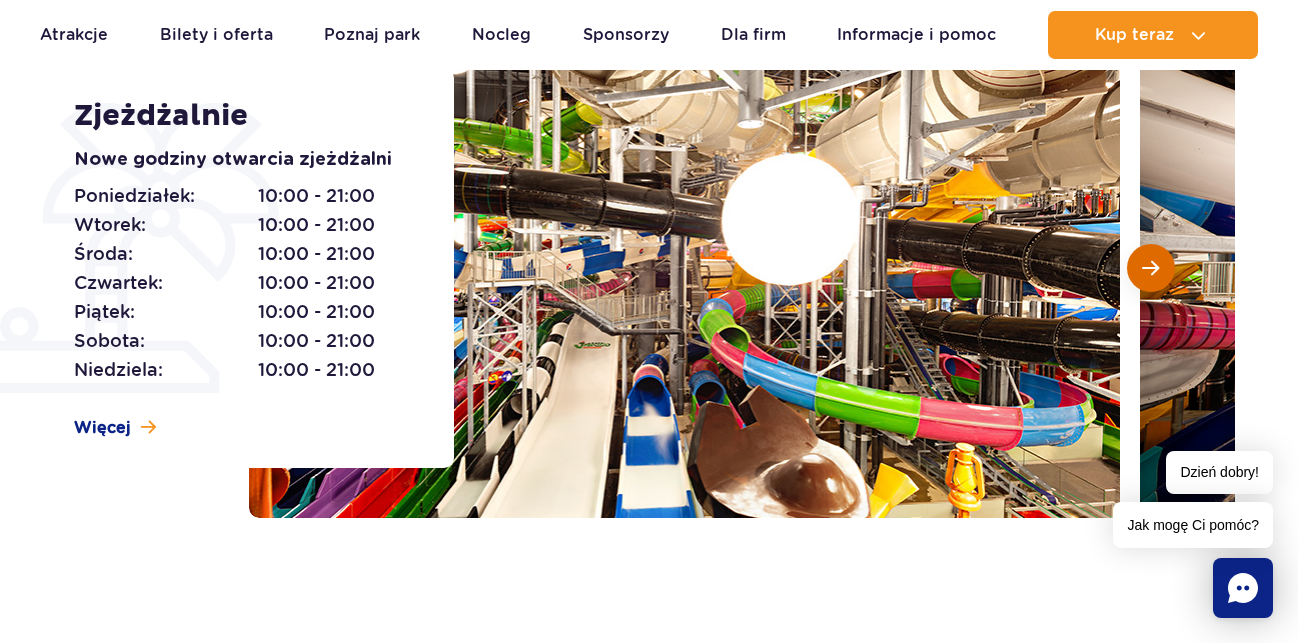 click at bounding box center (1150, 268) 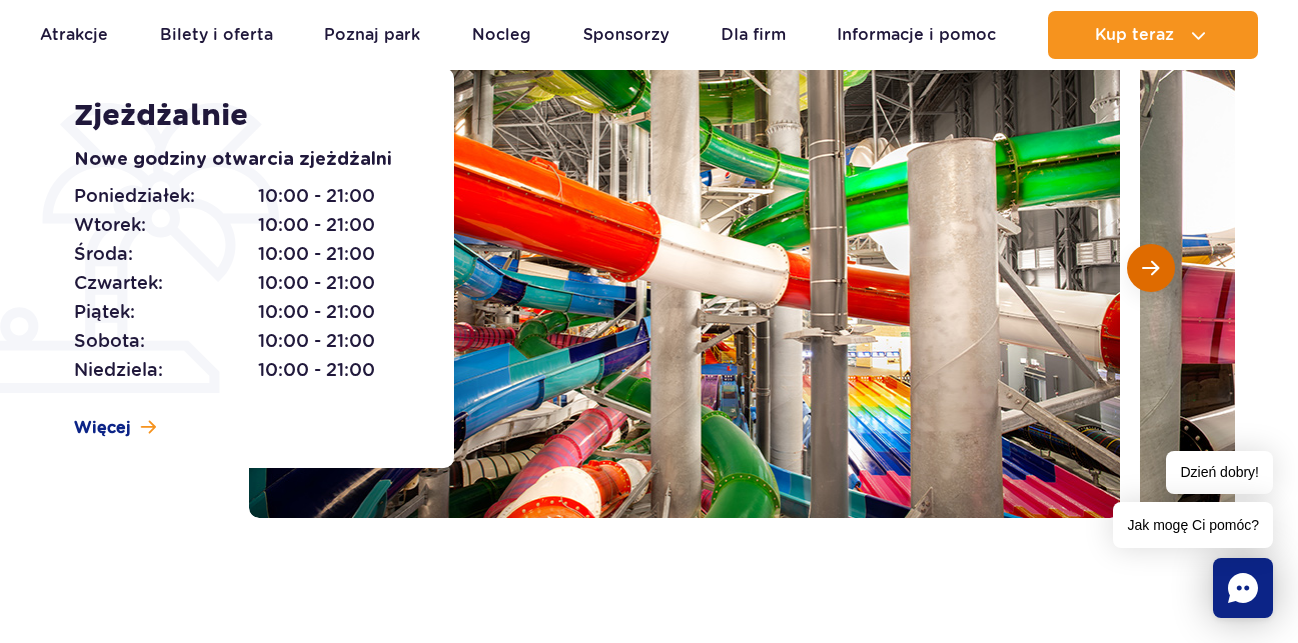 click at bounding box center (1150, 268) 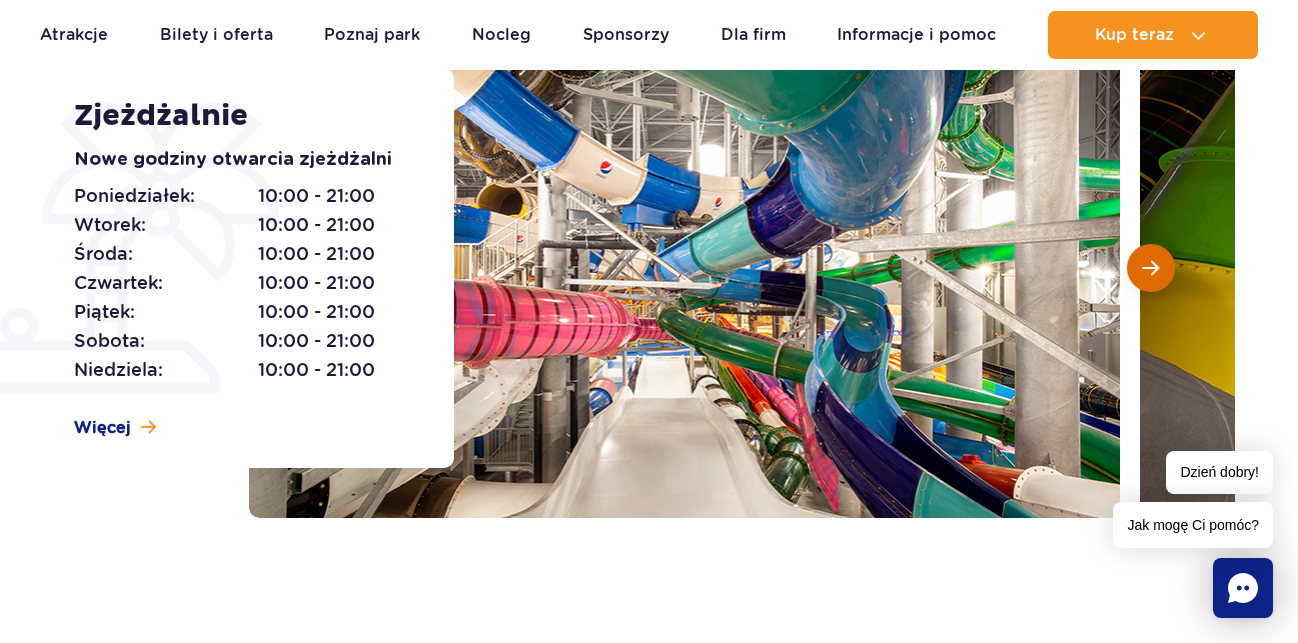 click at bounding box center [1150, 268] 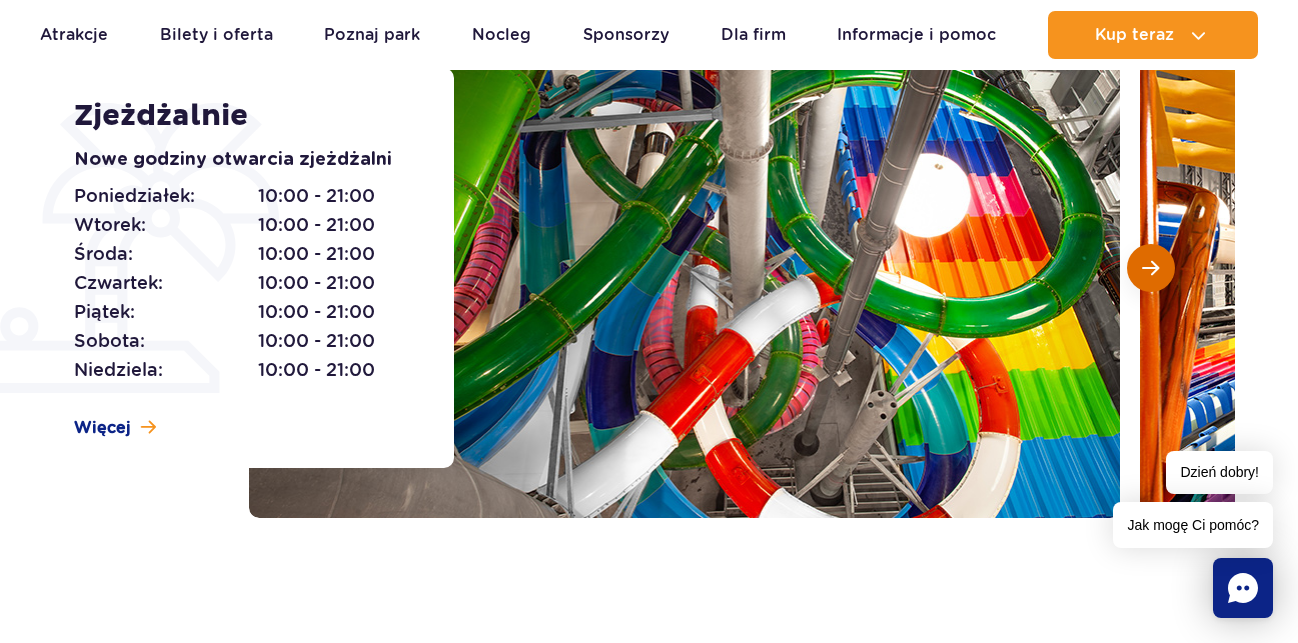 click at bounding box center [1150, 268] 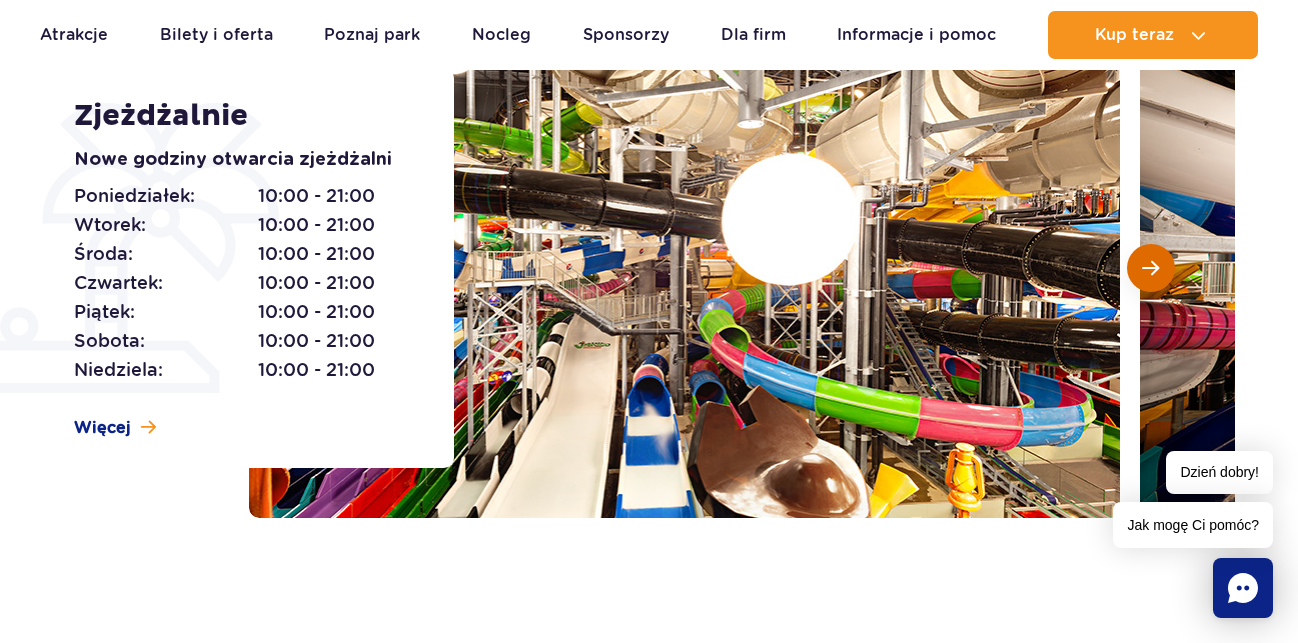 click at bounding box center [1150, 268] 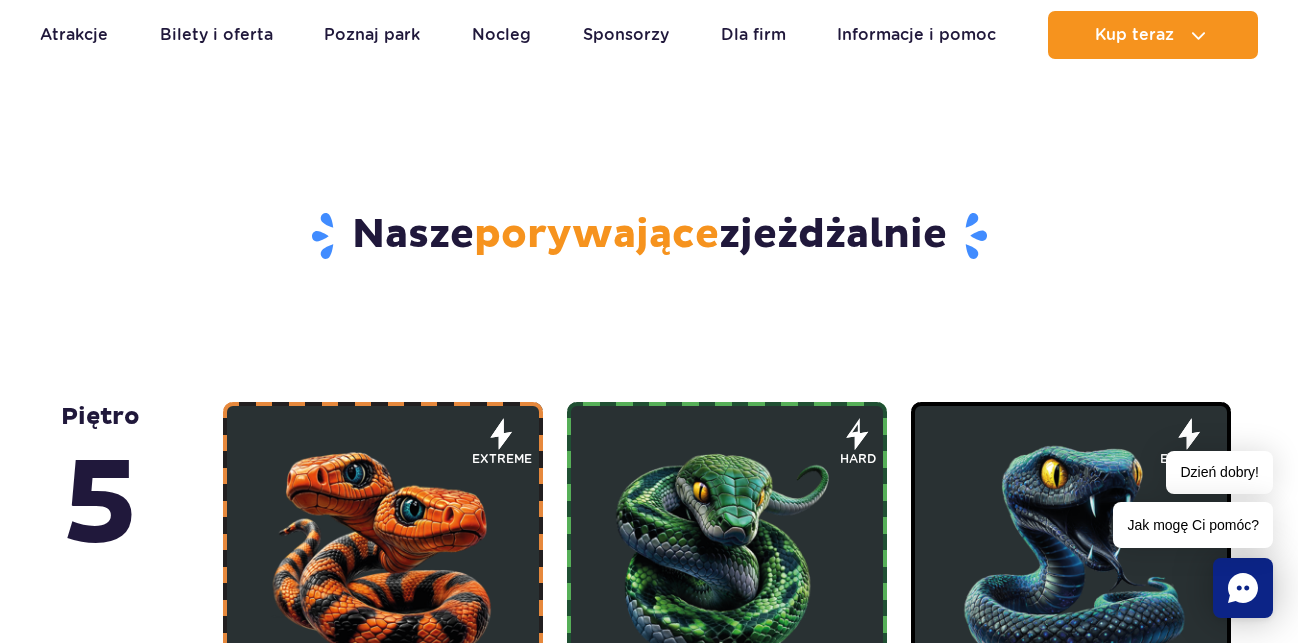 scroll, scrollTop: 204, scrollLeft: 0, axis: vertical 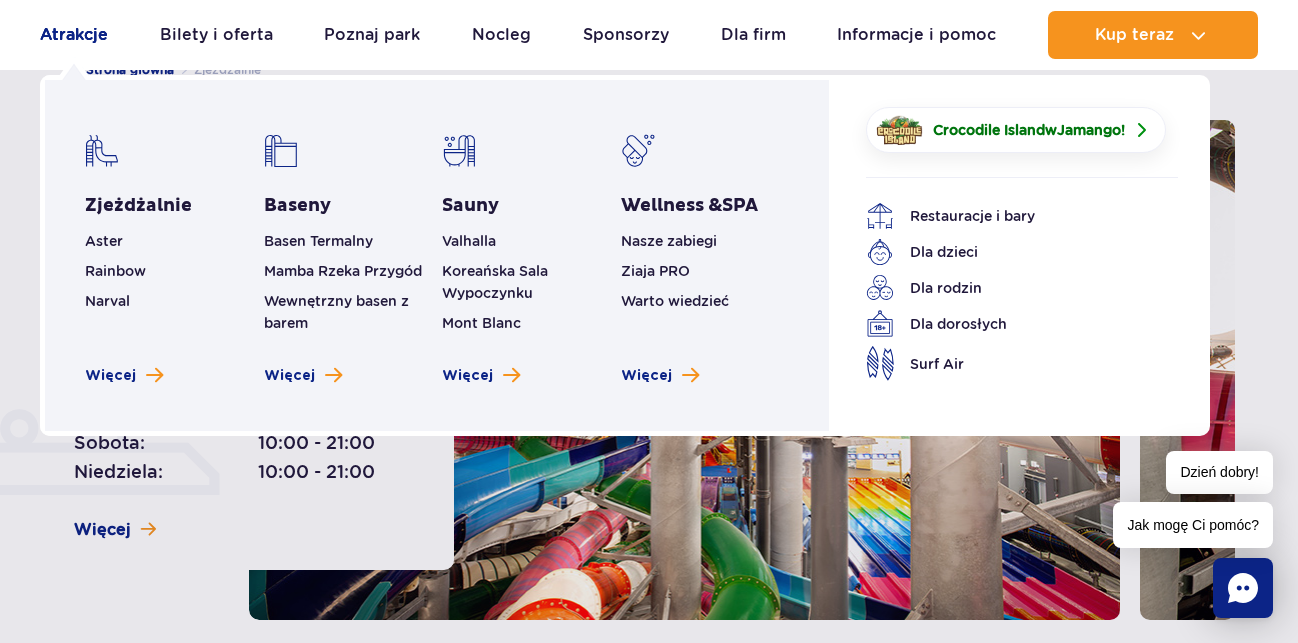 click on "Atrakcje" at bounding box center [74, 35] 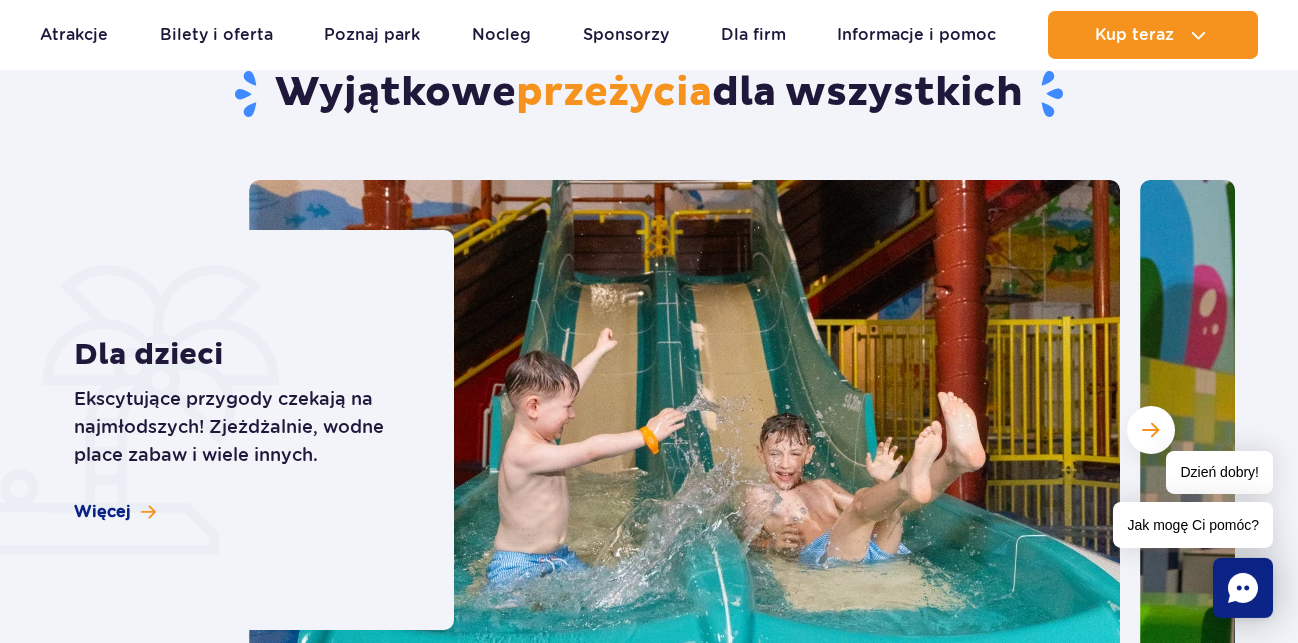 scroll, scrollTop: 1632, scrollLeft: 0, axis: vertical 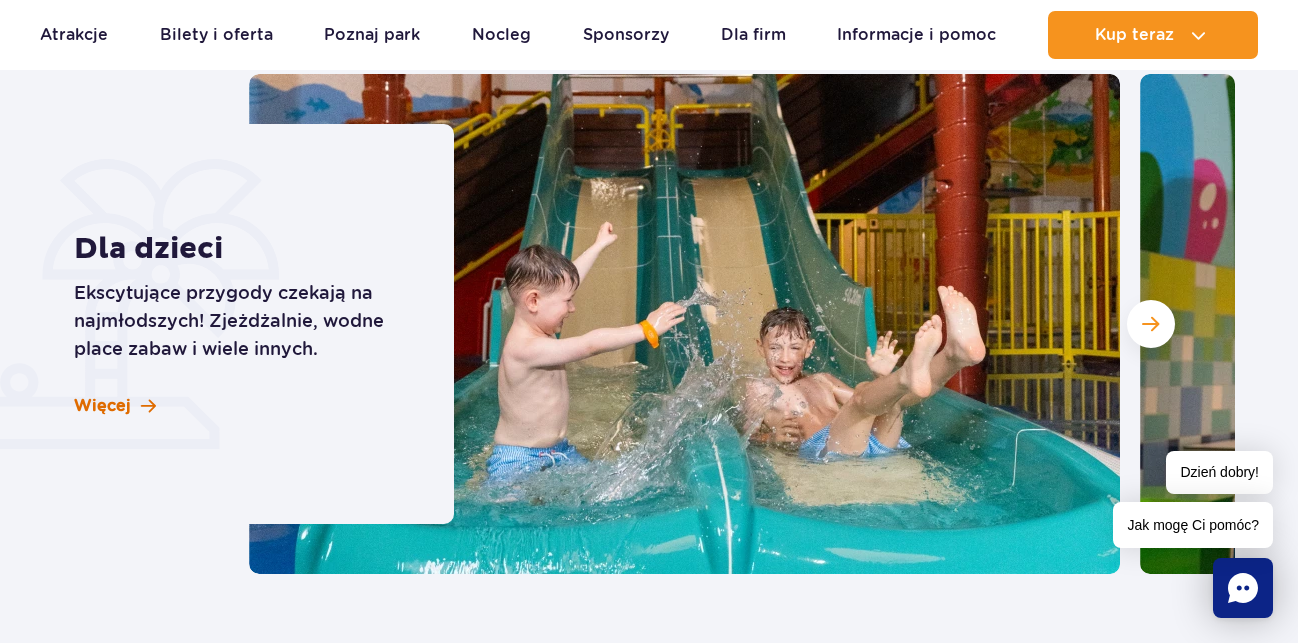 click on "Więcej" at bounding box center (115, 406) 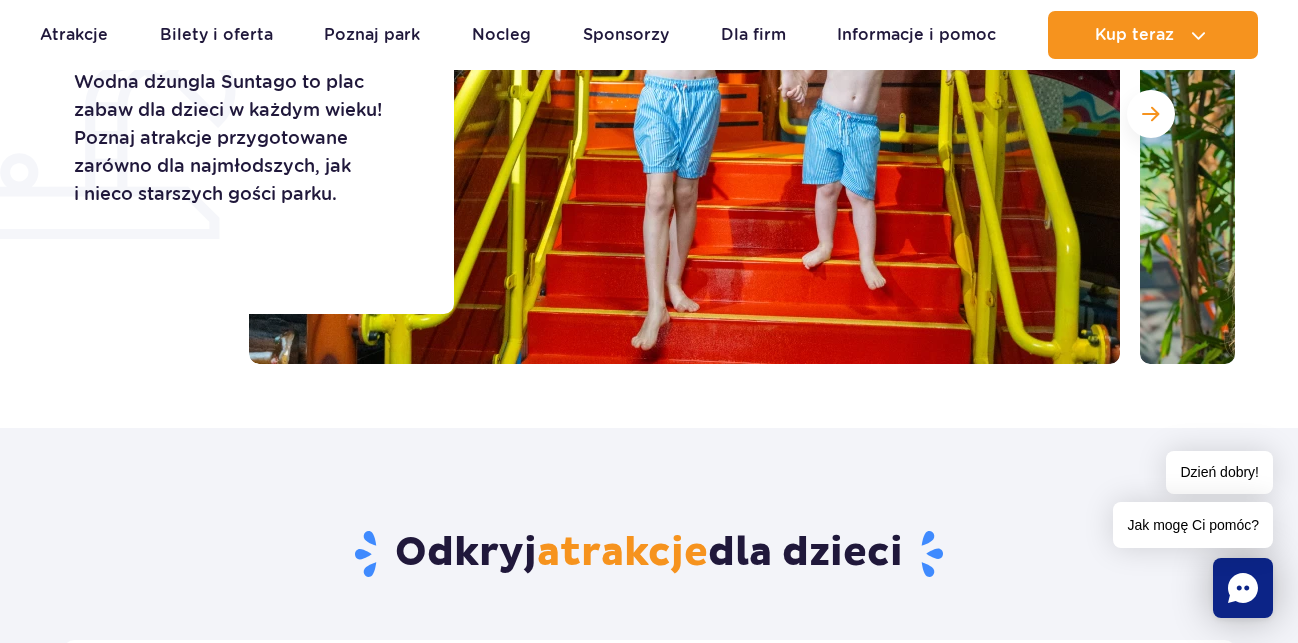 scroll, scrollTop: 0, scrollLeft: 0, axis: both 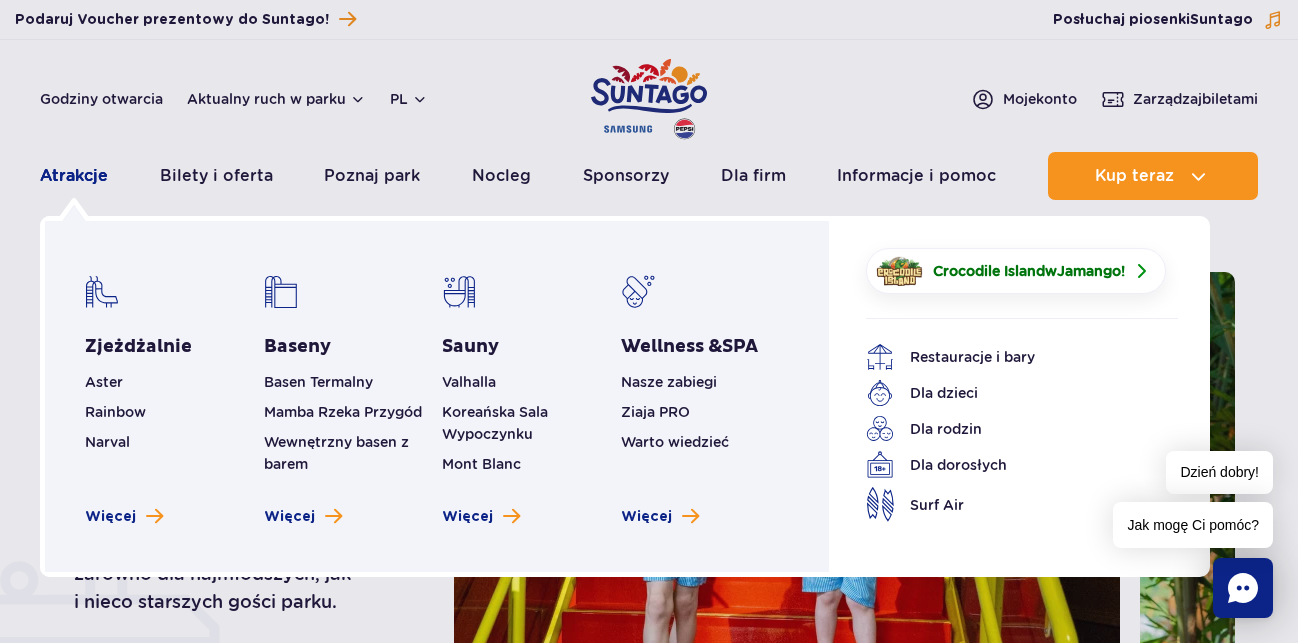 click on "Atrakcje" at bounding box center [74, 176] 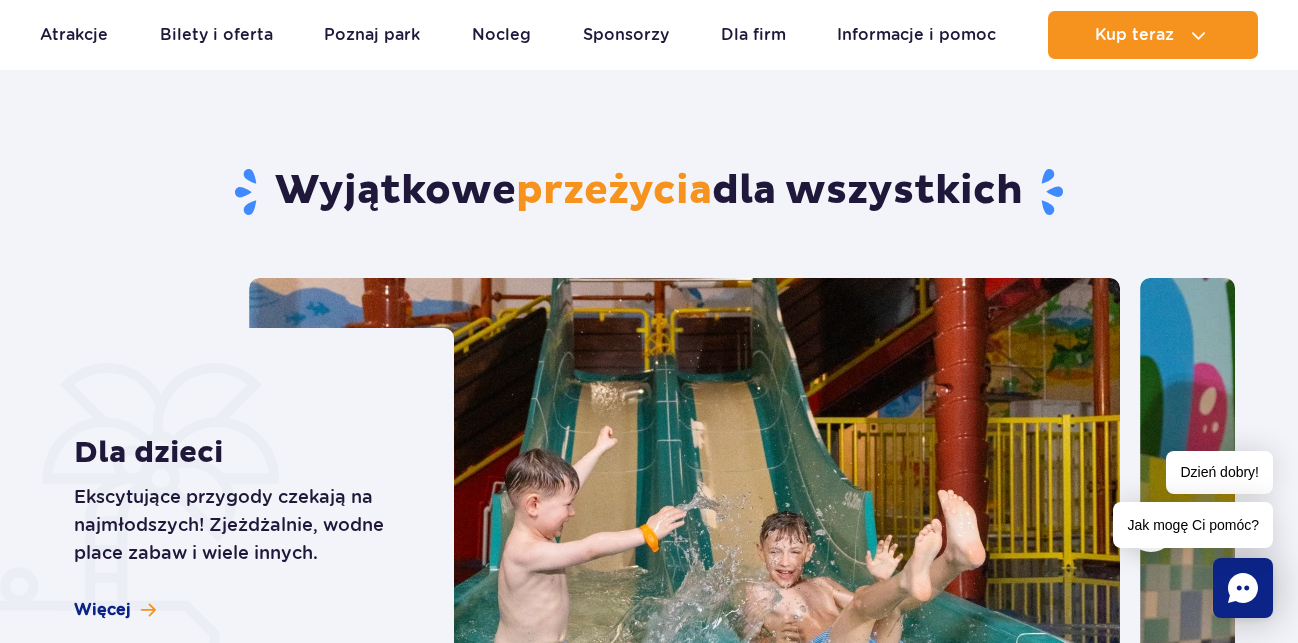 scroll, scrollTop: 1020, scrollLeft: 0, axis: vertical 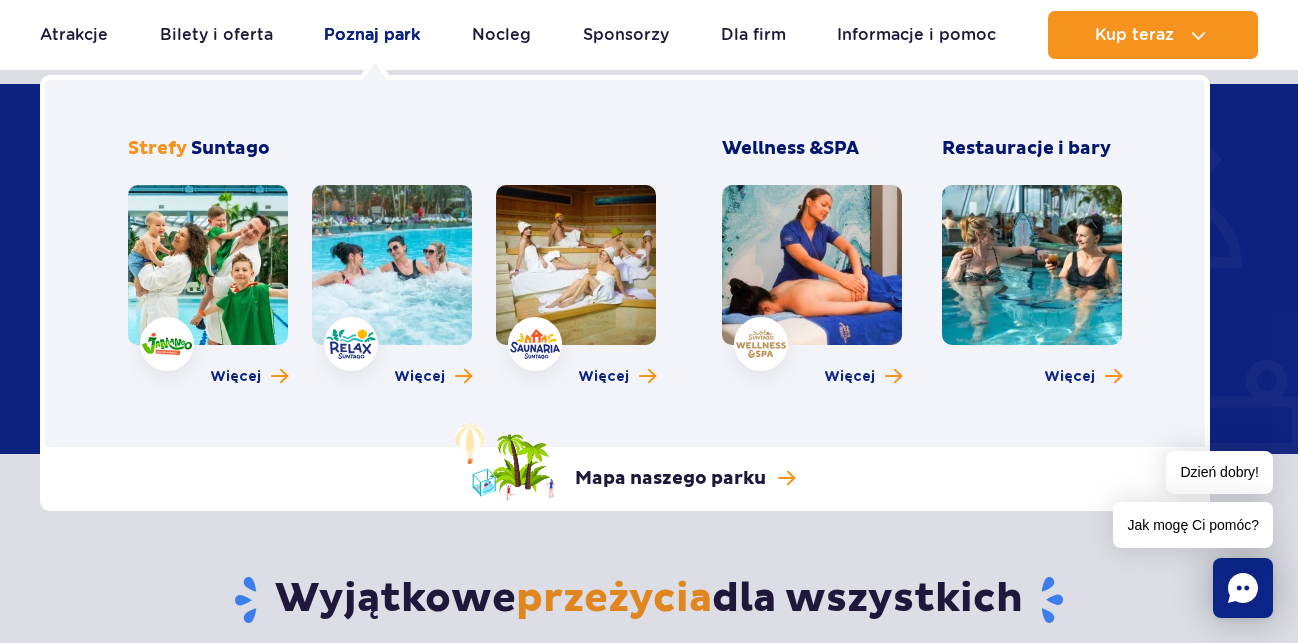 click on "Poznaj park" at bounding box center (372, 35) 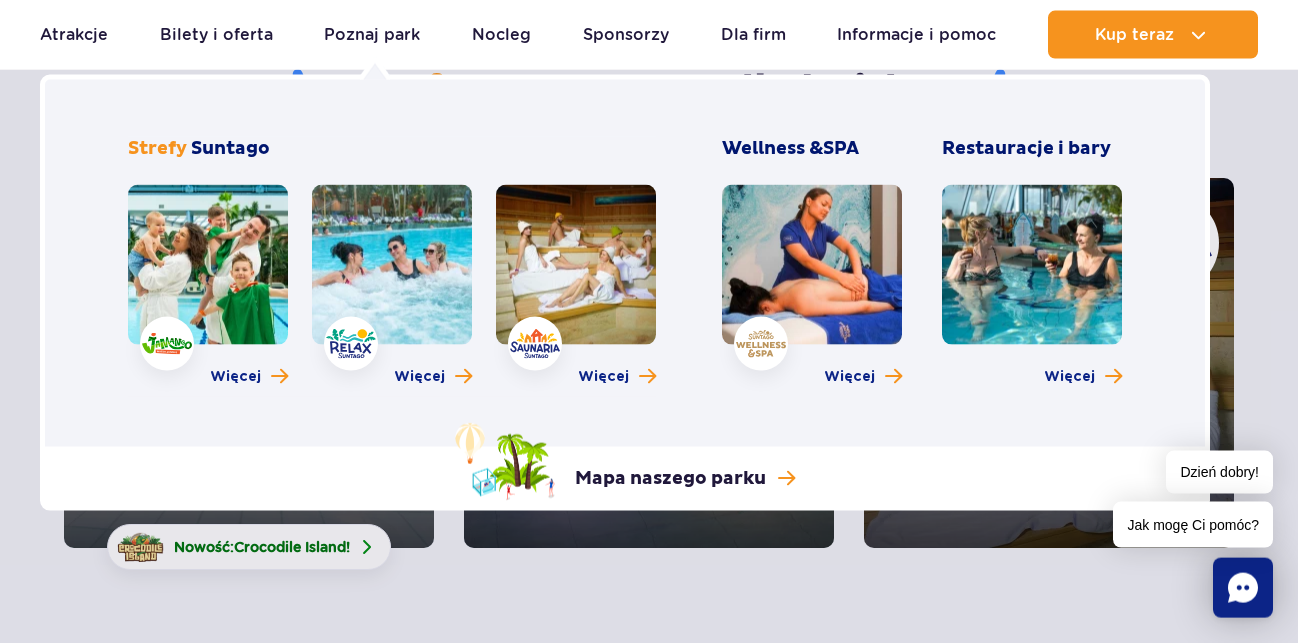 scroll, scrollTop: 408, scrollLeft: 0, axis: vertical 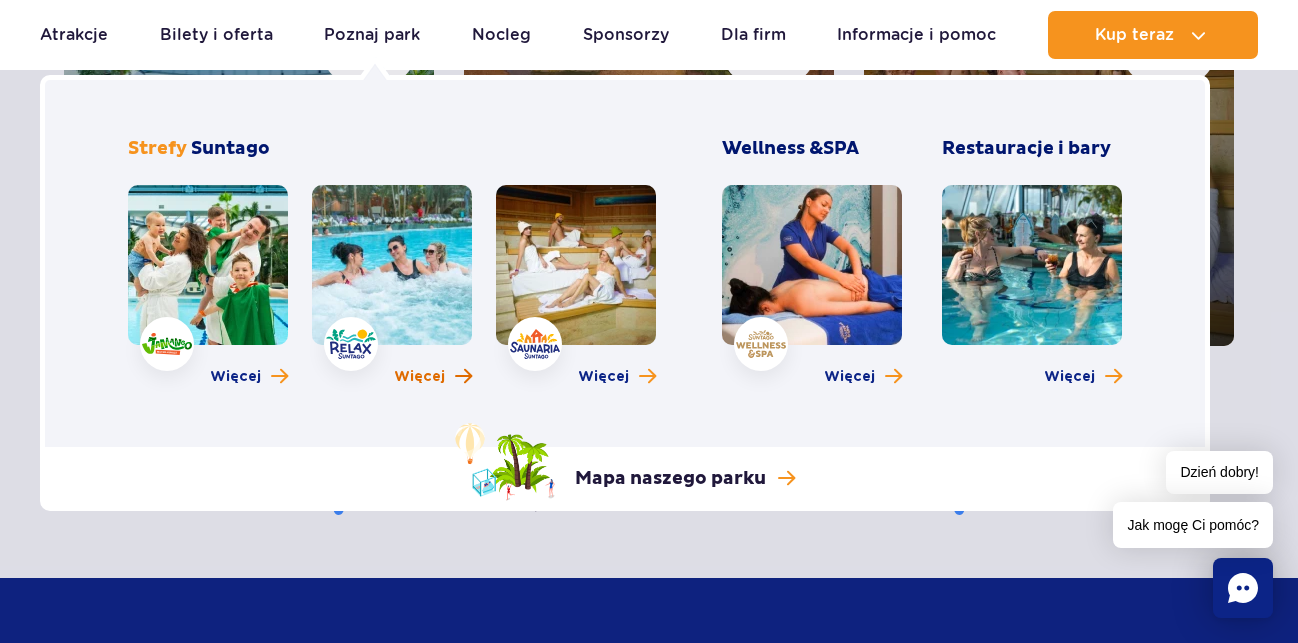 click on "Więcej" at bounding box center (419, 377) 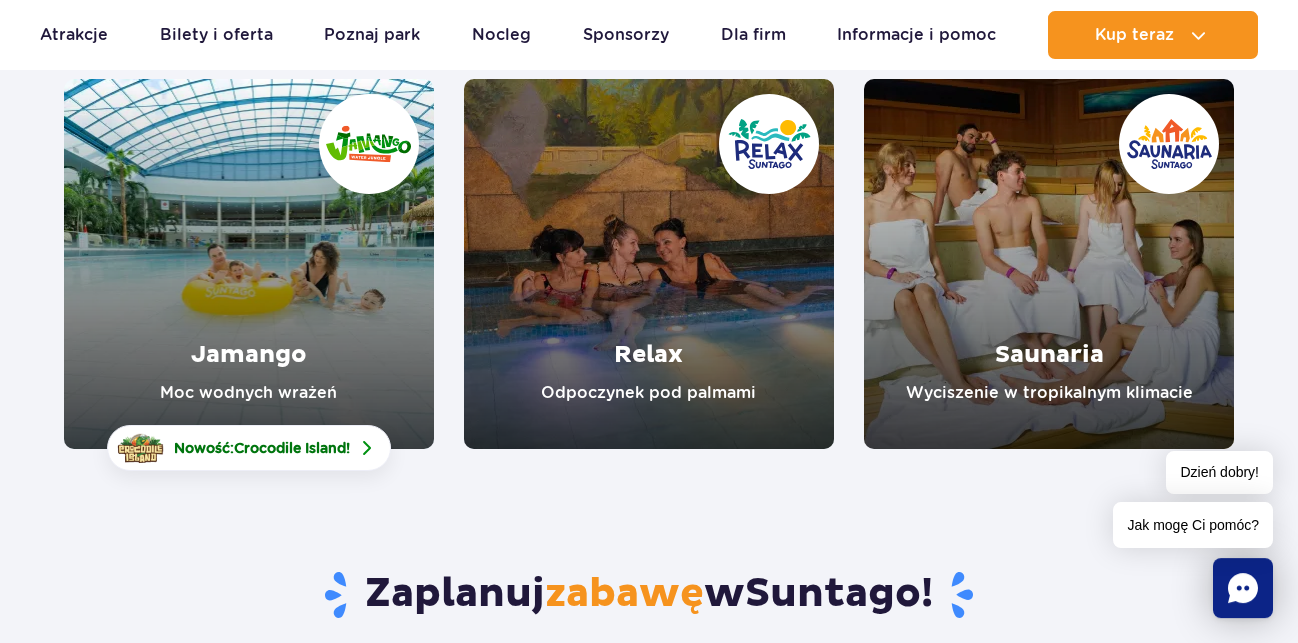 scroll, scrollTop: 306, scrollLeft: 0, axis: vertical 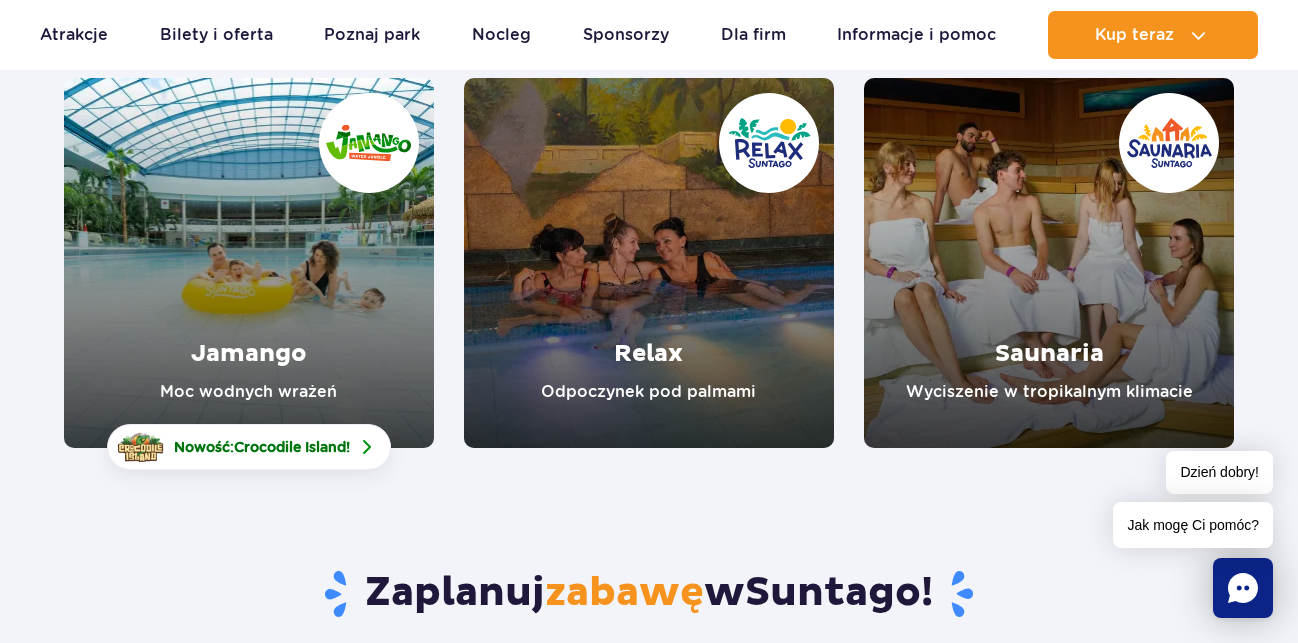 click at bounding box center (1049, 263) 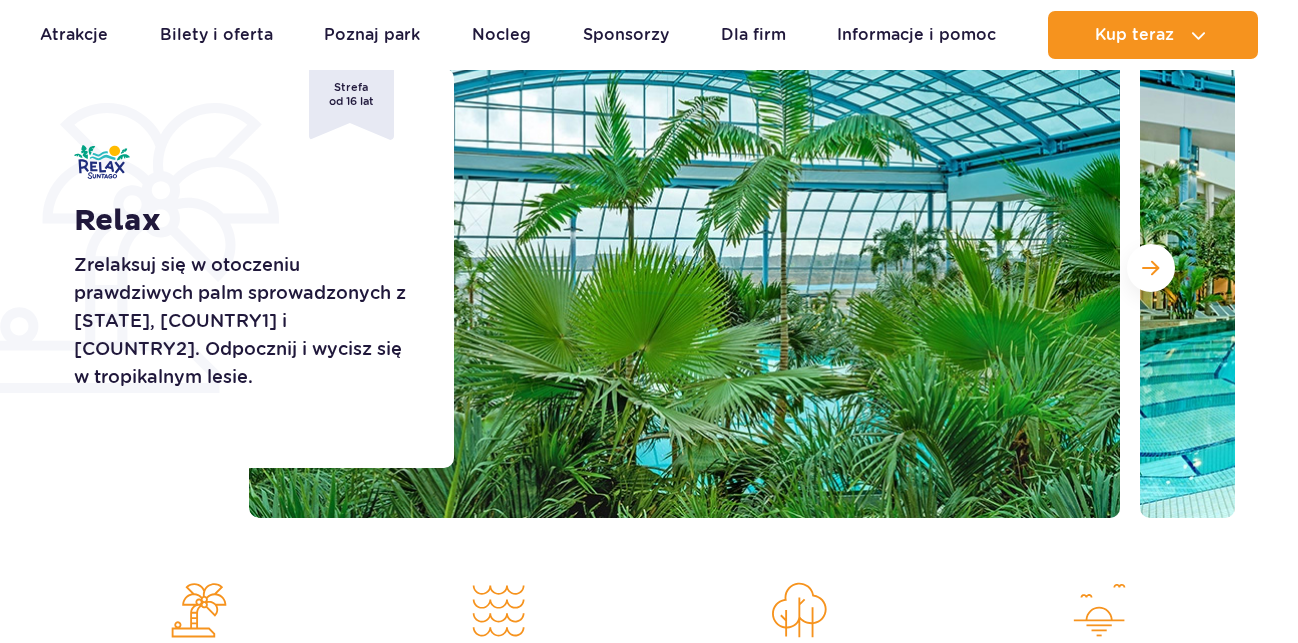 scroll, scrollTop: 306, scrollLeft: 0, axis: vertical 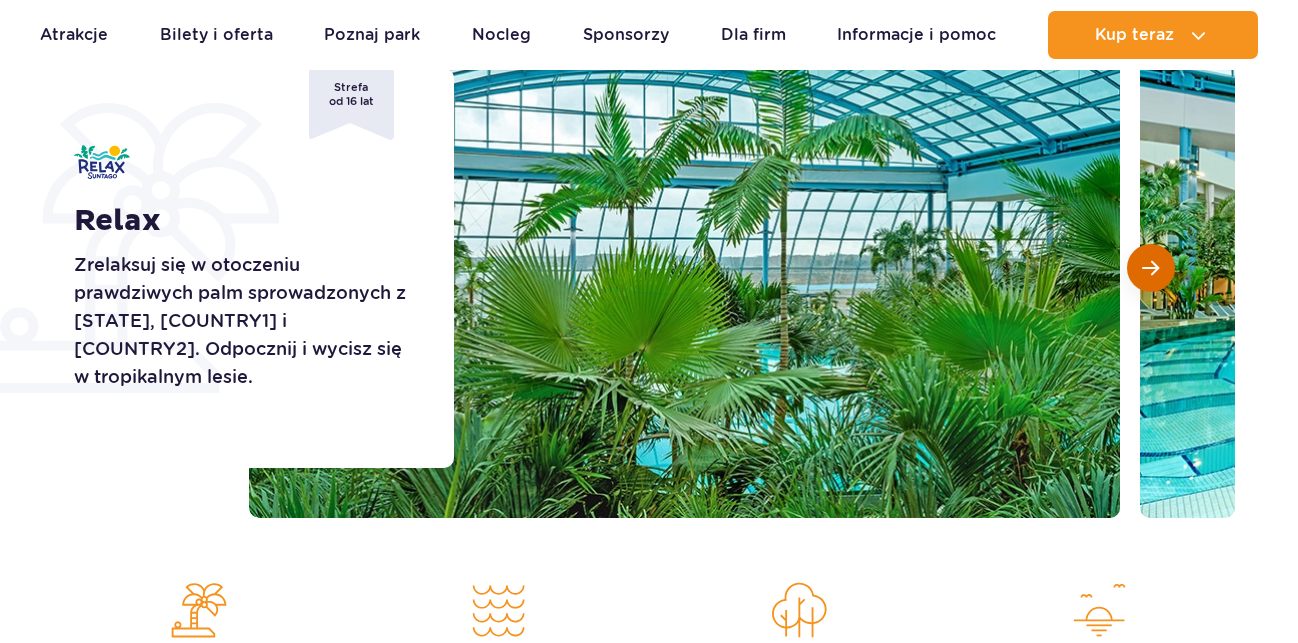 click at bounding box center (1150, 268) 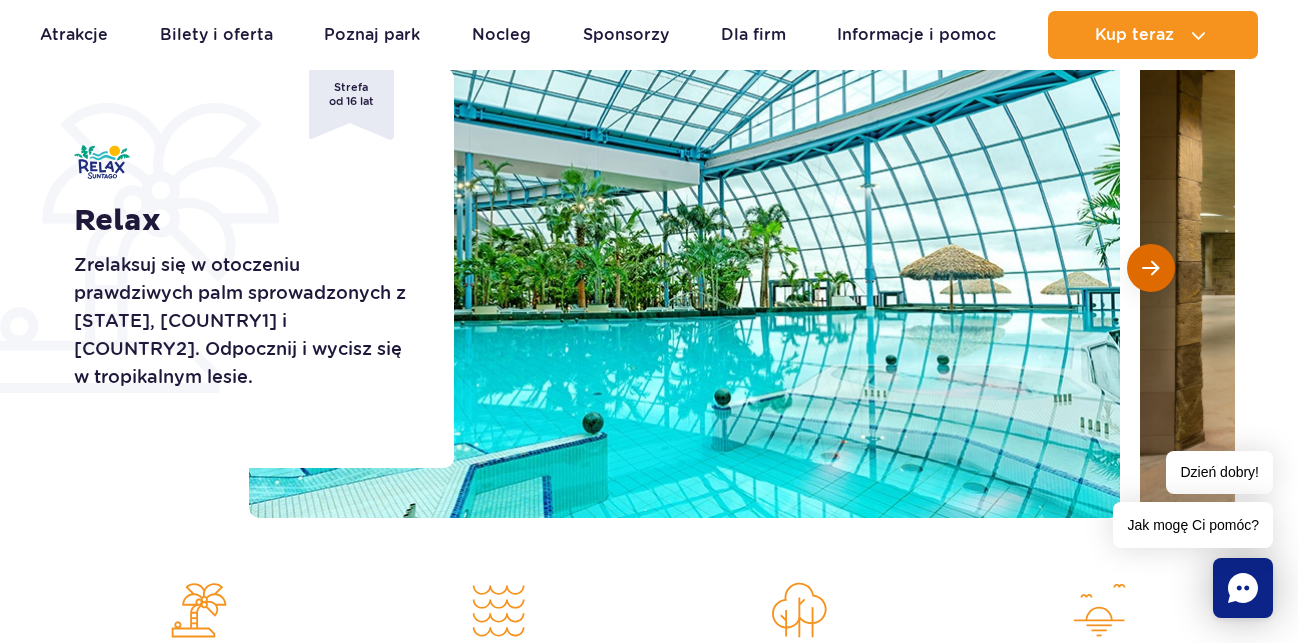 click at bounding box center [1150, 268] 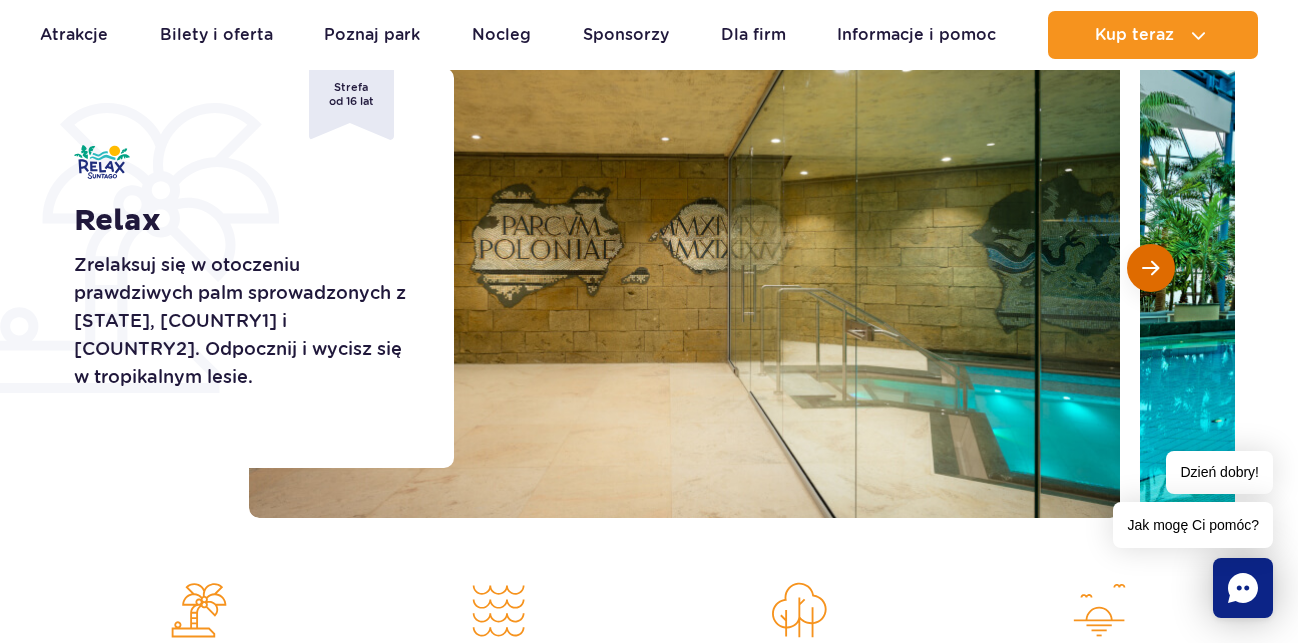 click at bounding box center [1150, 268] 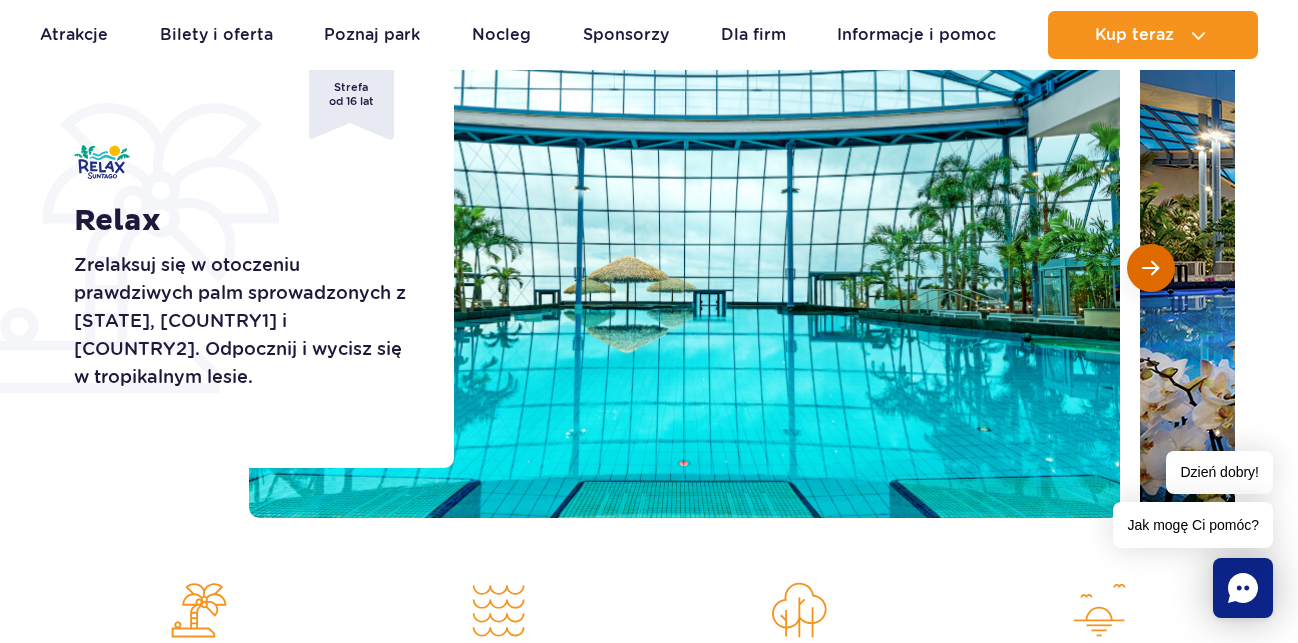 click at bounding box center [1150, 268] 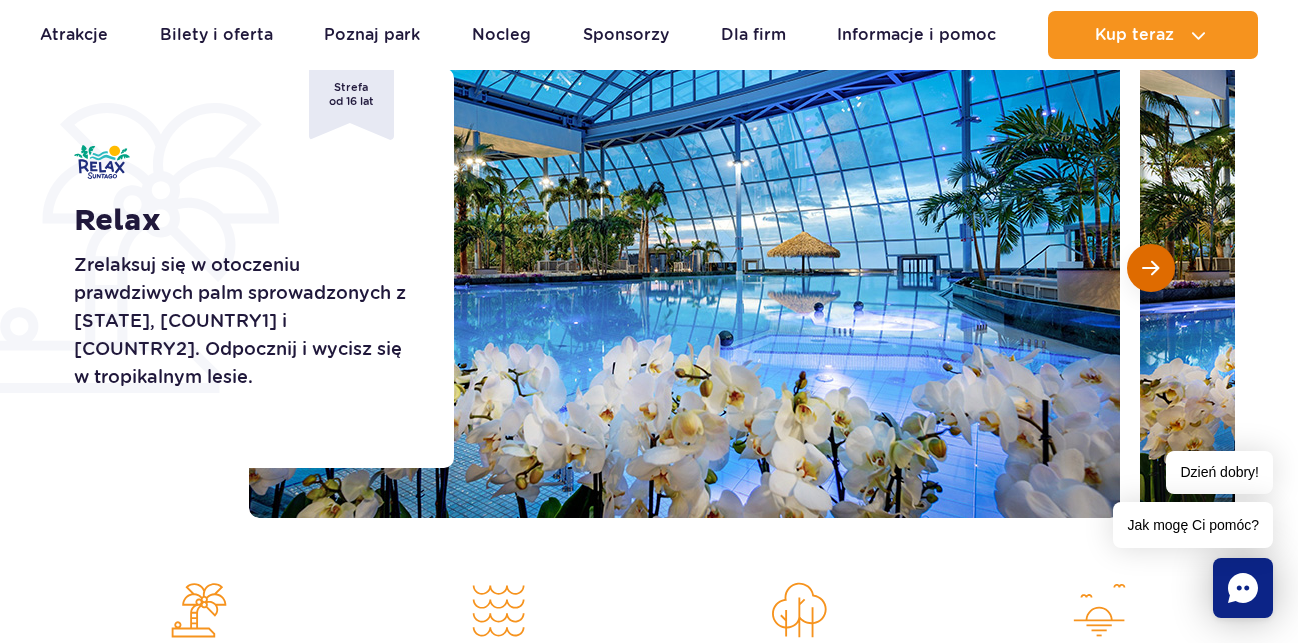 click at bounding box center (1150, 268) 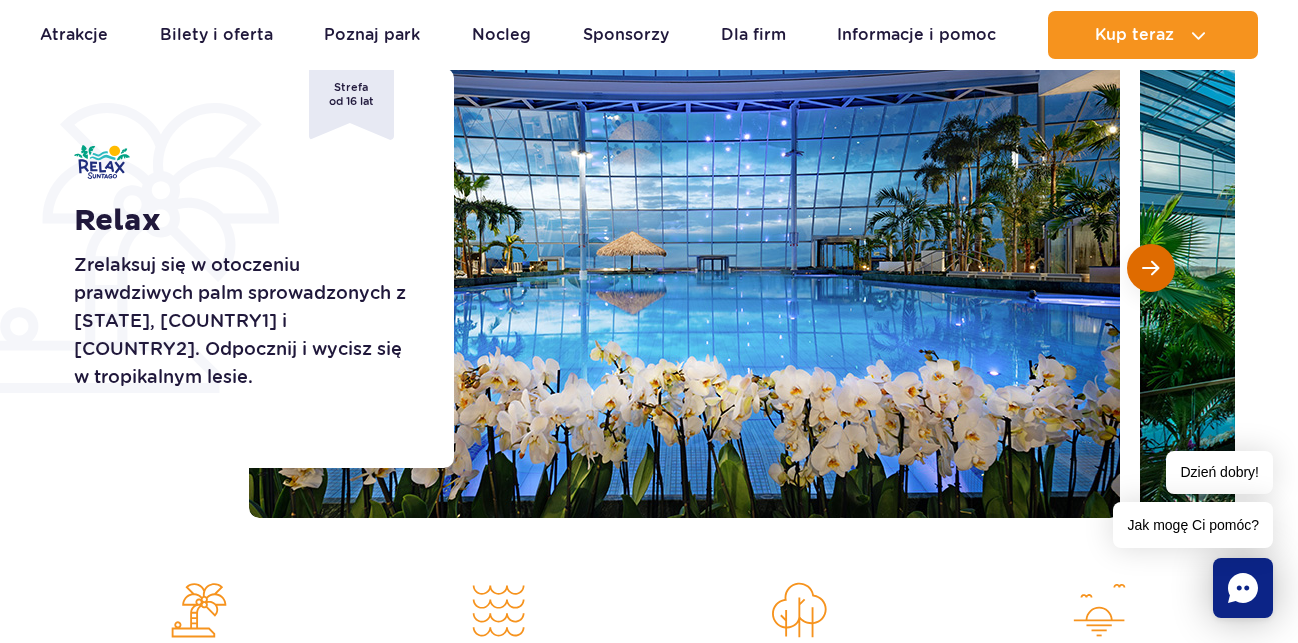click at bounding box center [1150, 268] 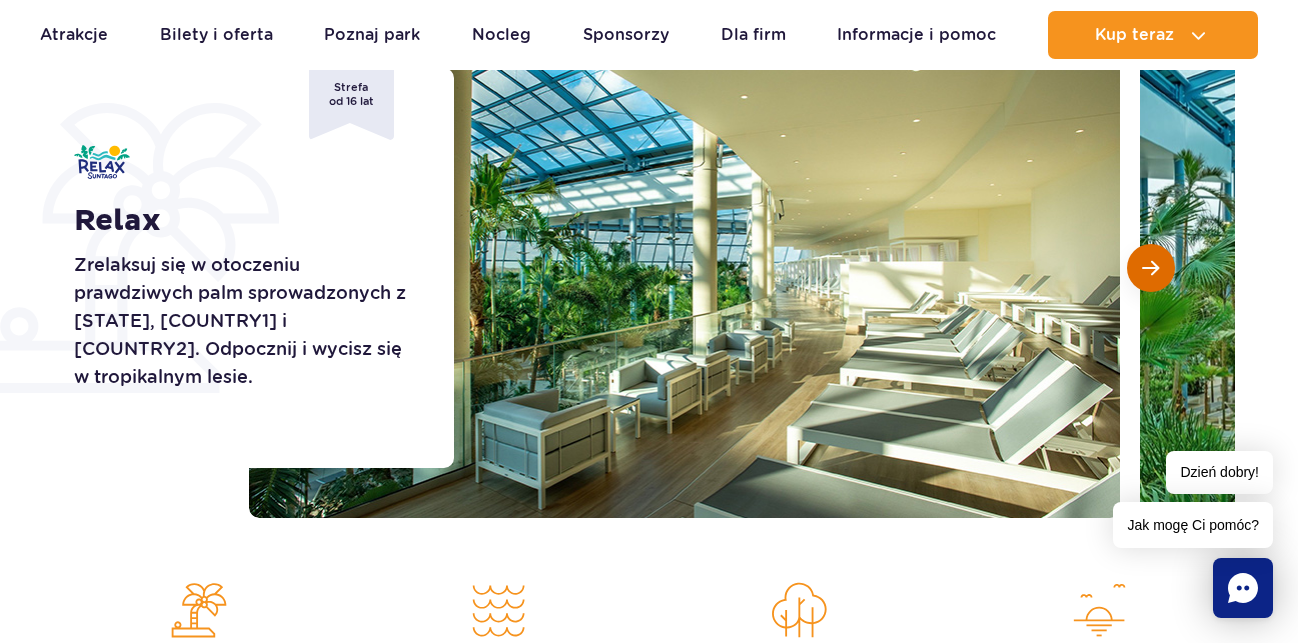 click at bounding box center (1150, 268) 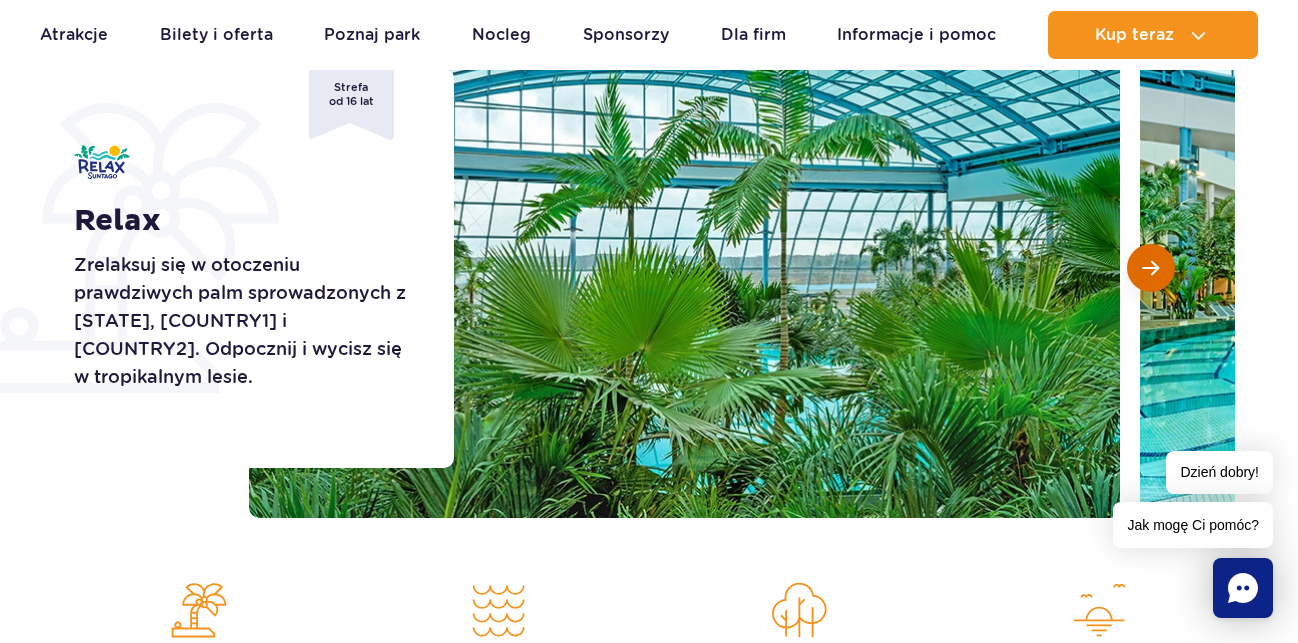 click at bounding box center [1150, 268] 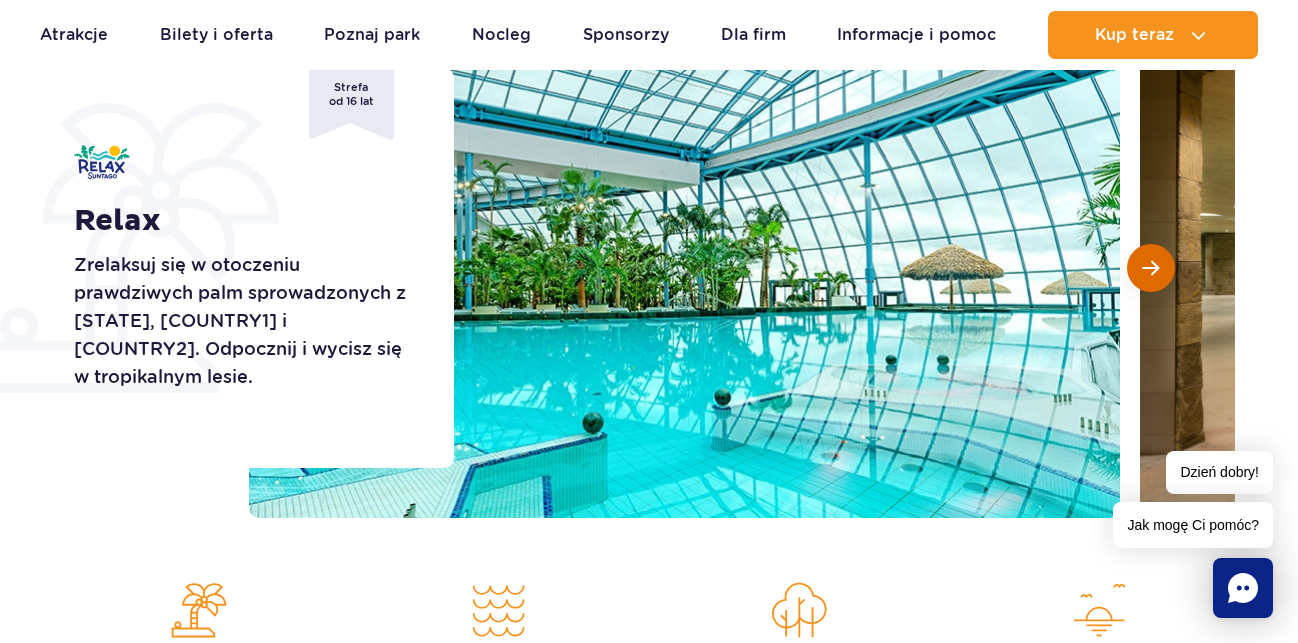 click at bounding box center [1150, 268] 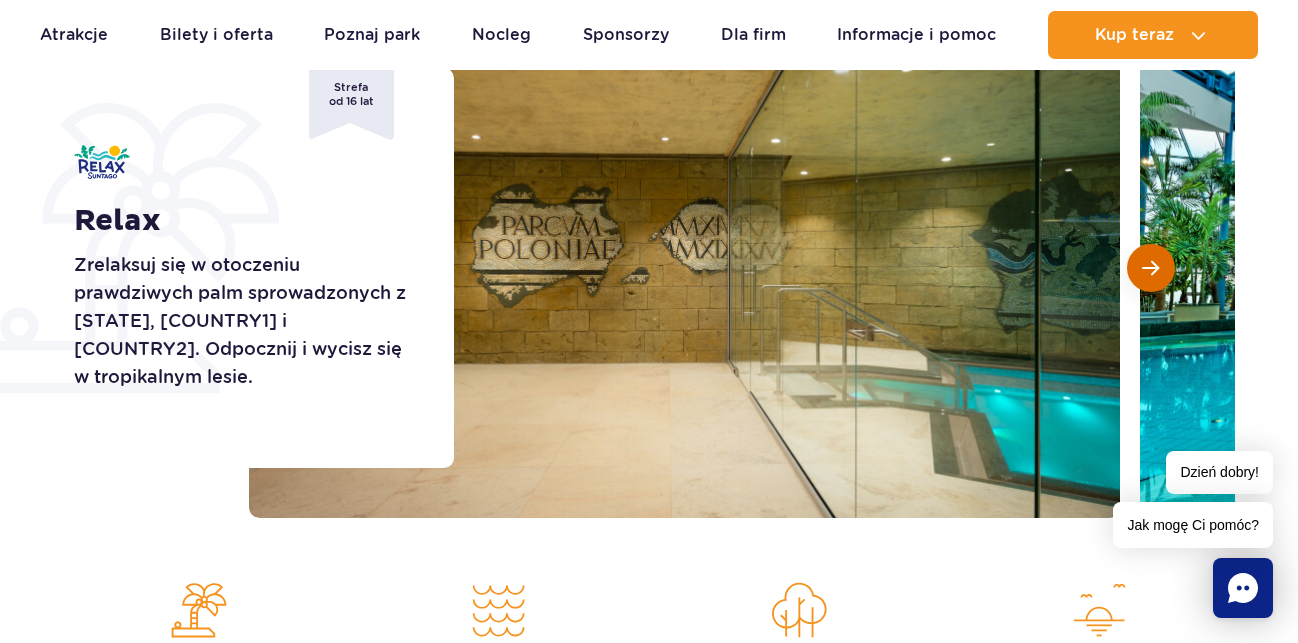 click at bounding box center [1150, 268] 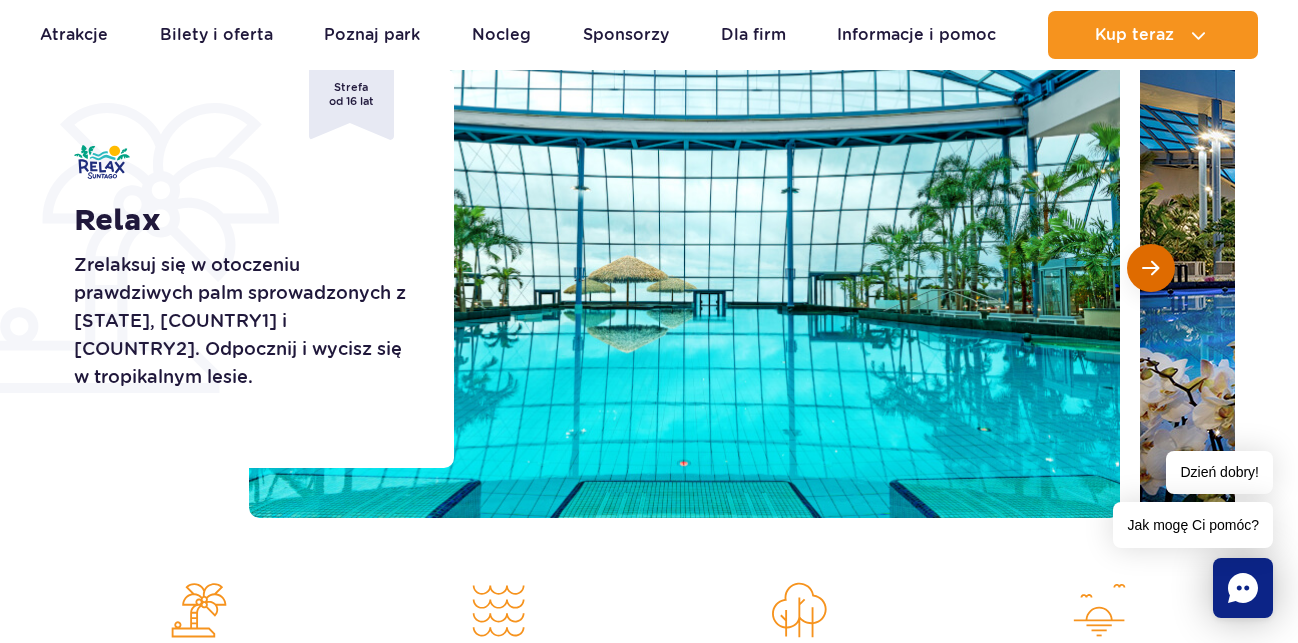 click at bounding box center (1150, 268) 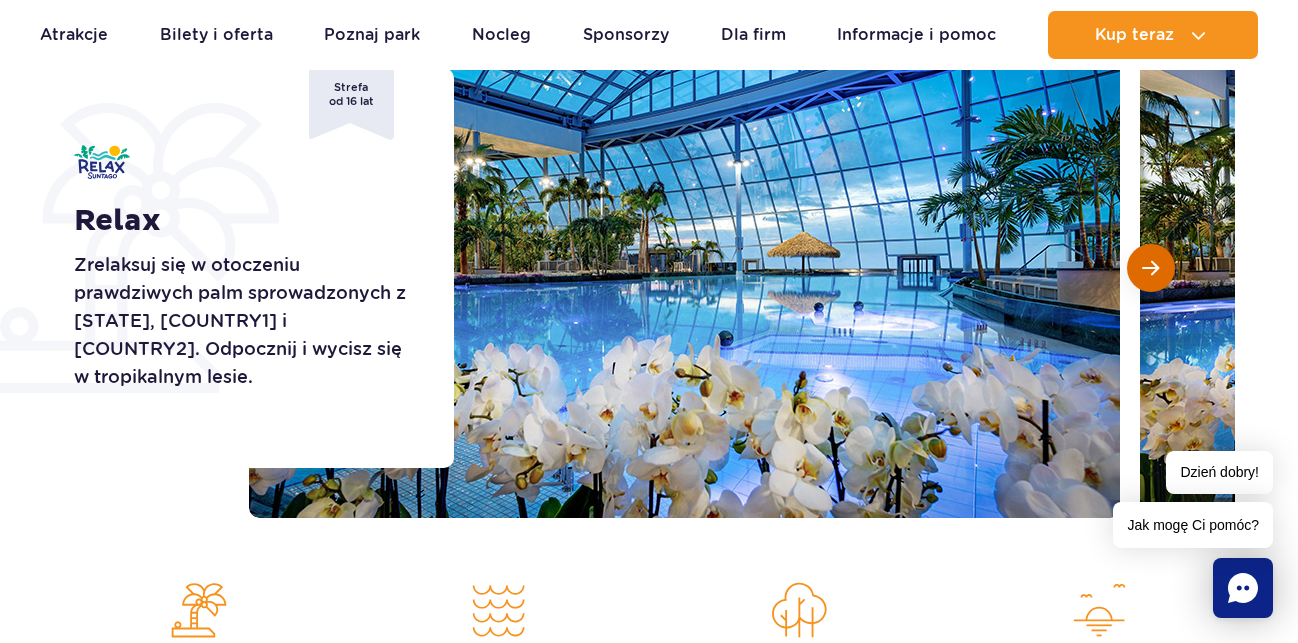 click at bounding box center (1150, 268) 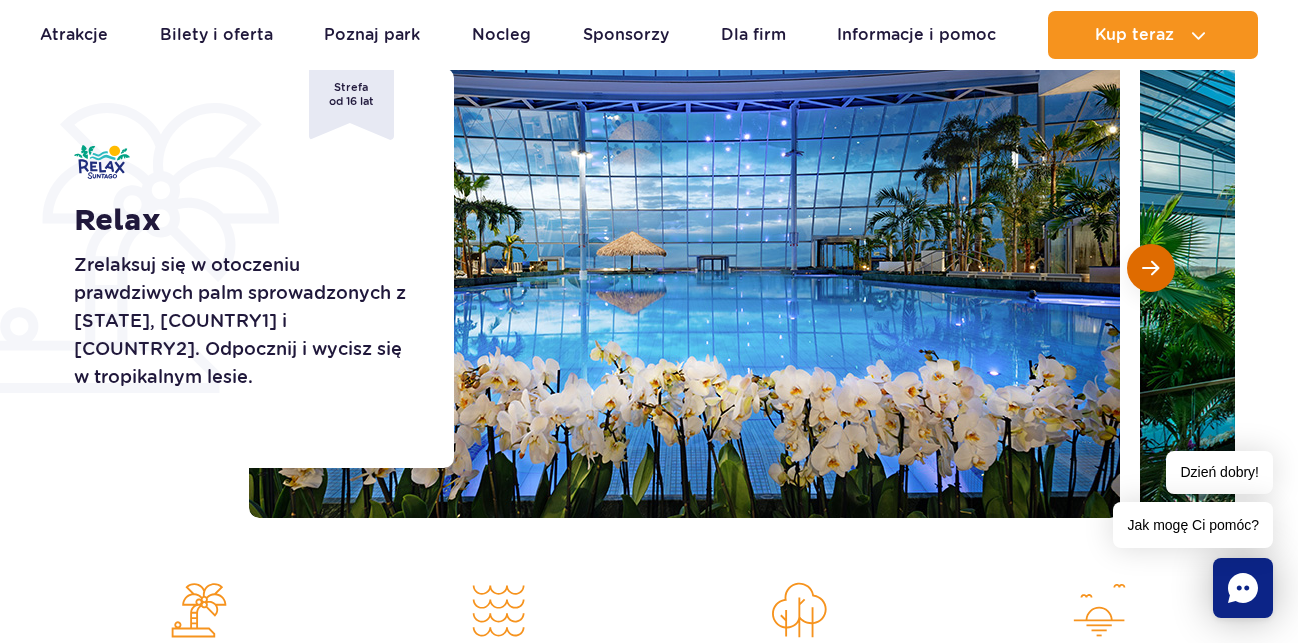 click at bounding box center [1150, 268] 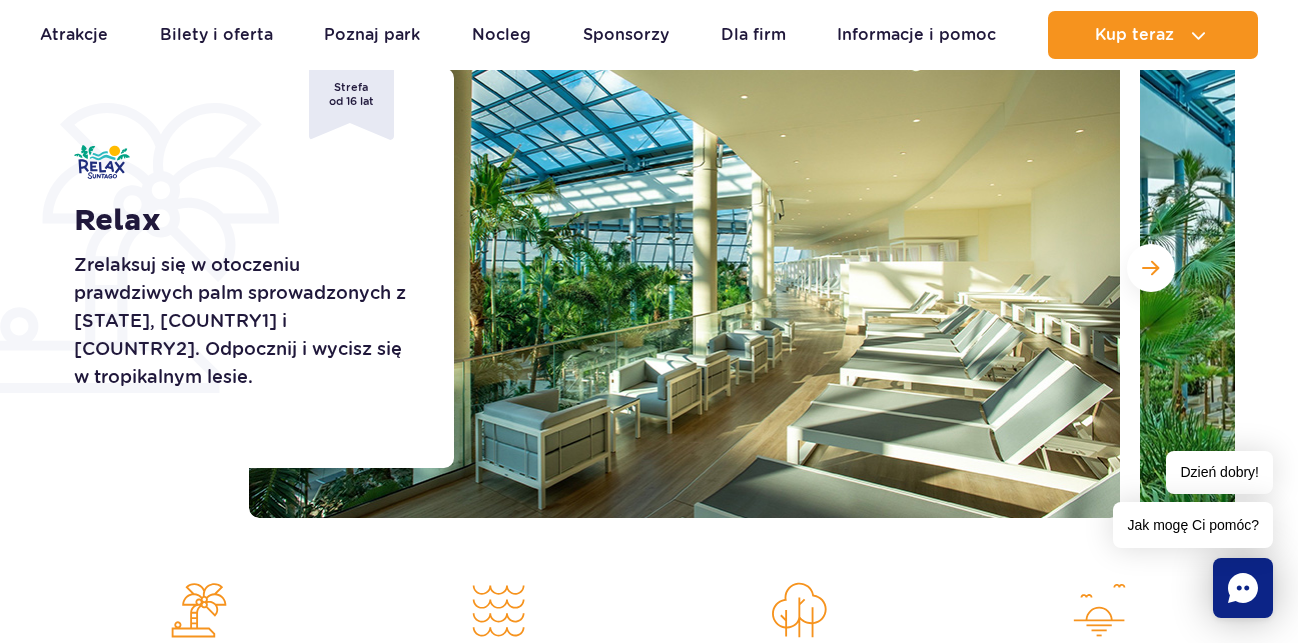 scroll, scrollTop: 0, scrollLeft: 0, axis: both 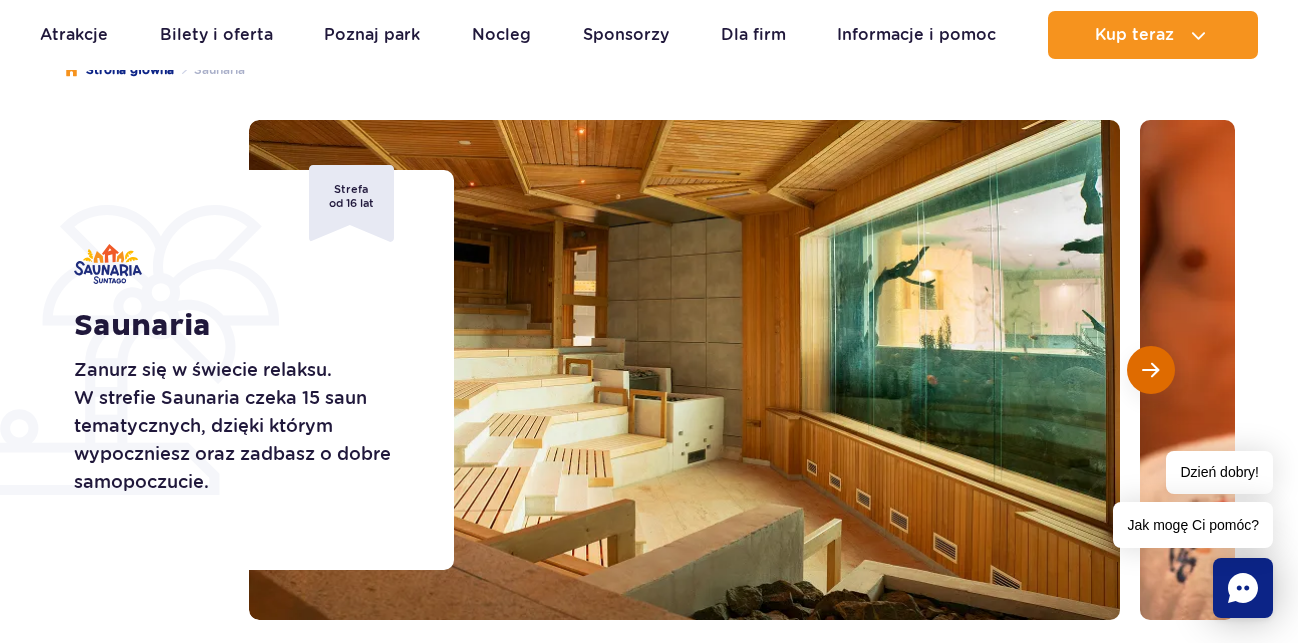 click at bounding box center (1150, 370) 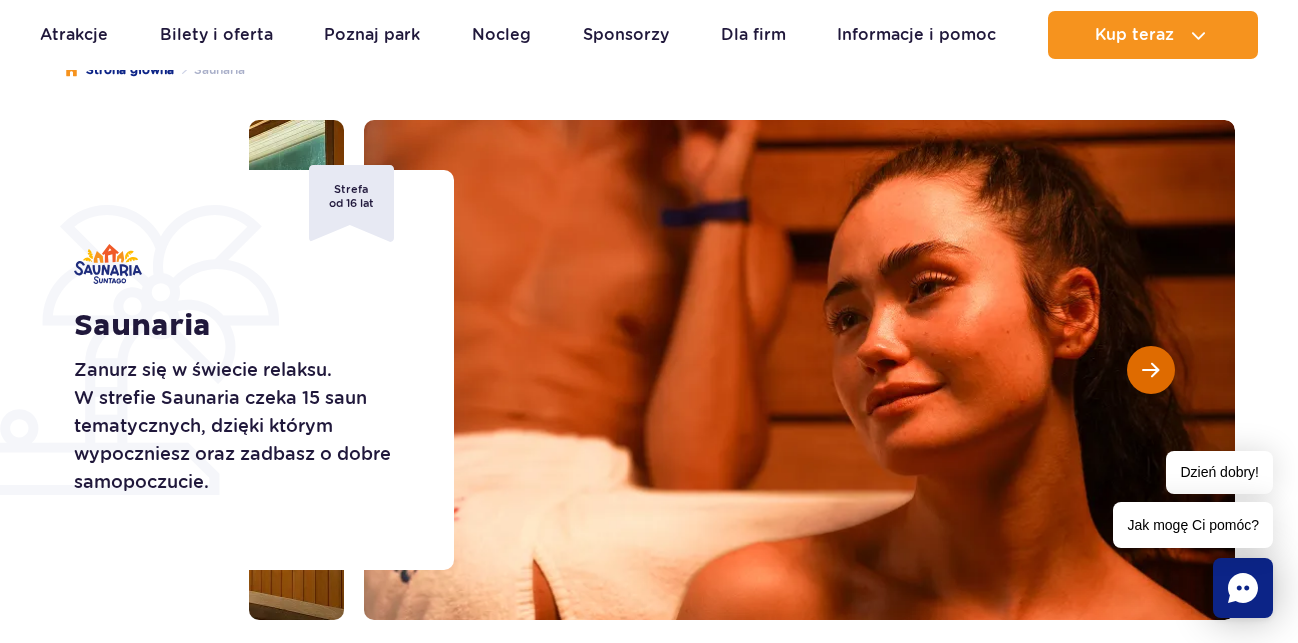 click at bounding box center (1150, 370) 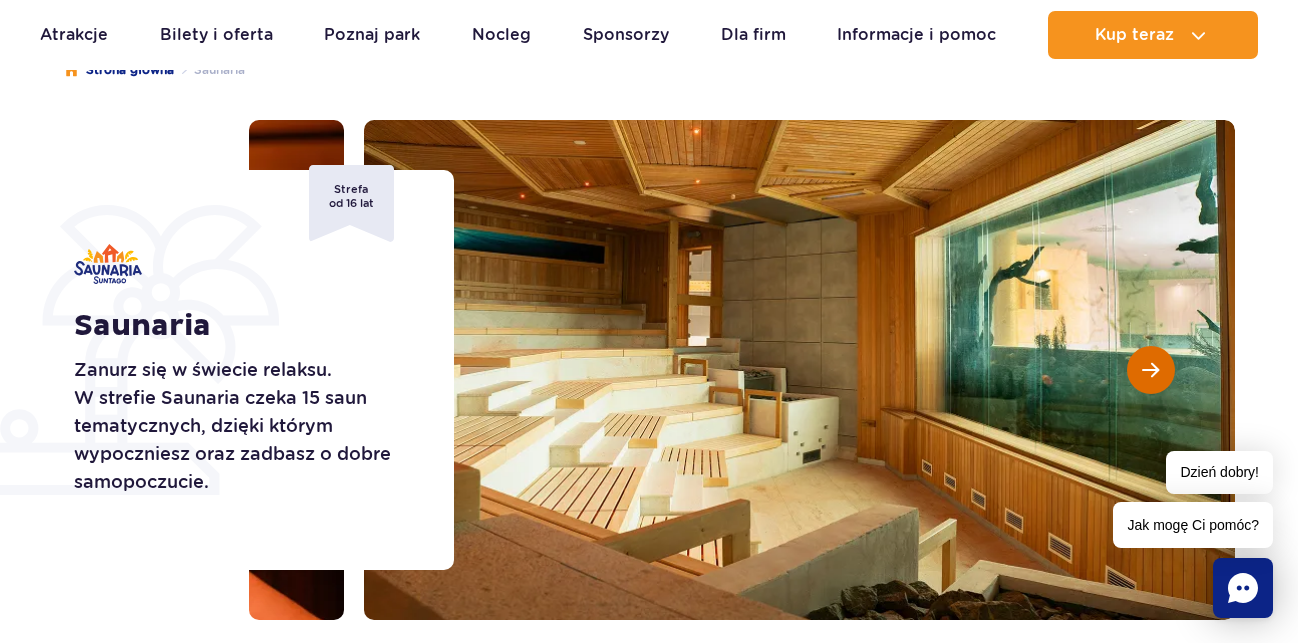 click at bounding box center (1150, 370) 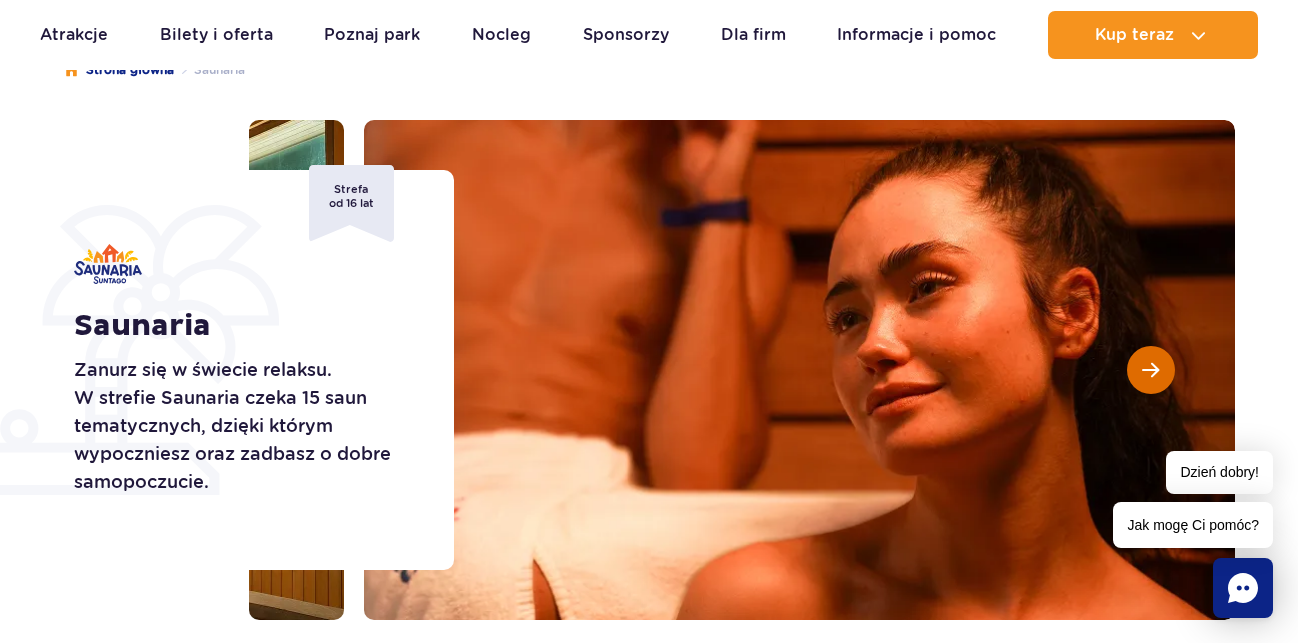 click at bounding box center (1150, 370) 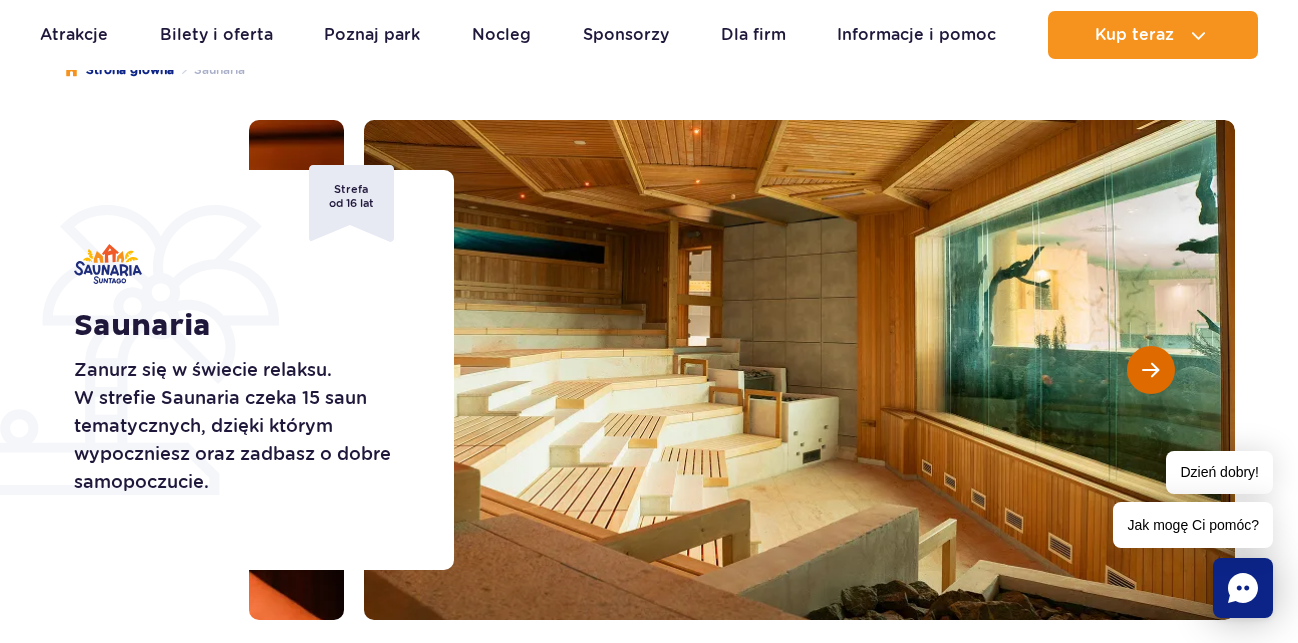 click at bounding box center [1150, 370] 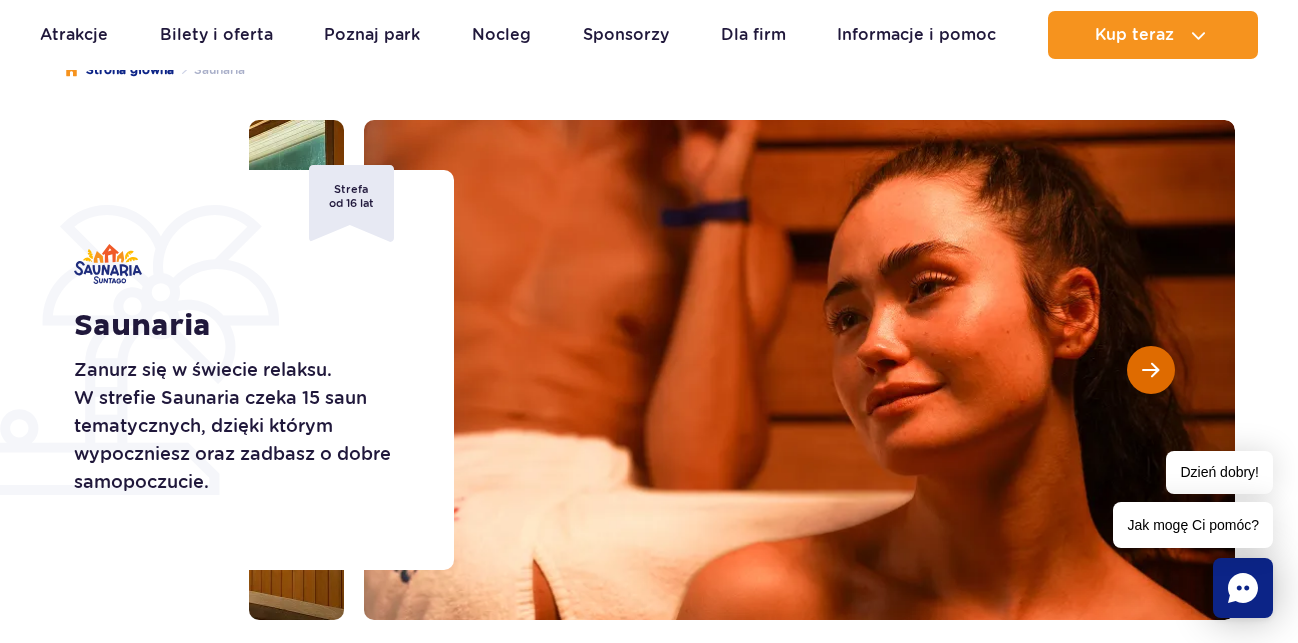 click at bounding box center [1150, 370] 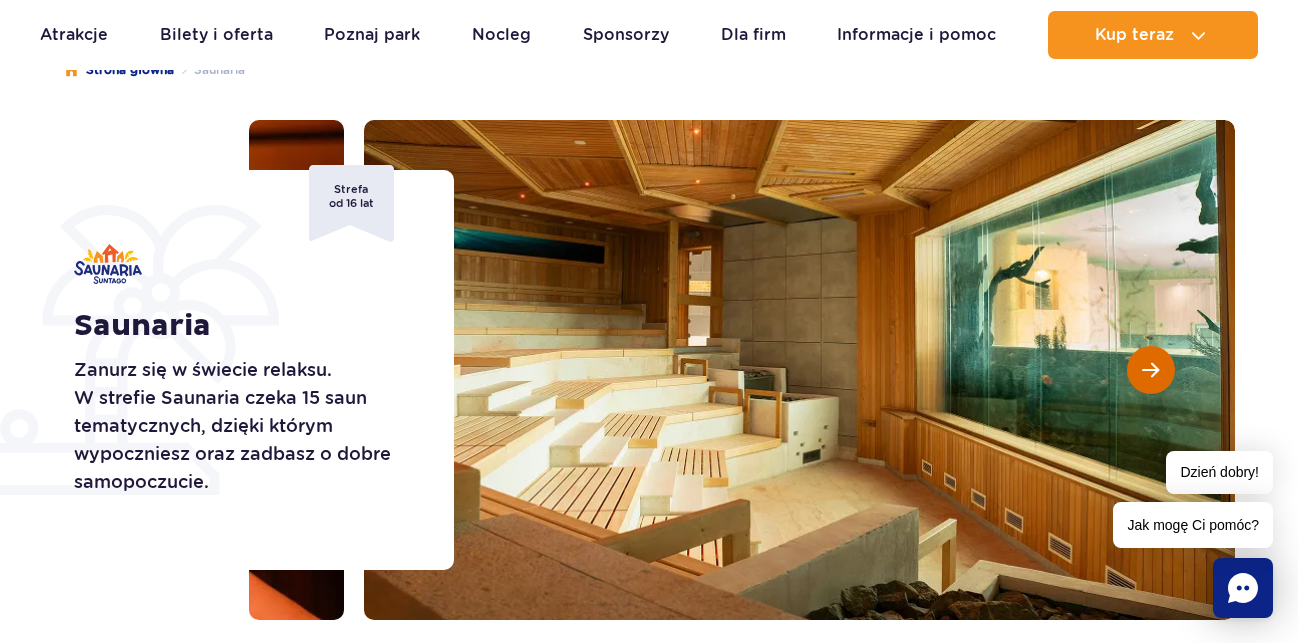 click at bounding box center (1150, 370) 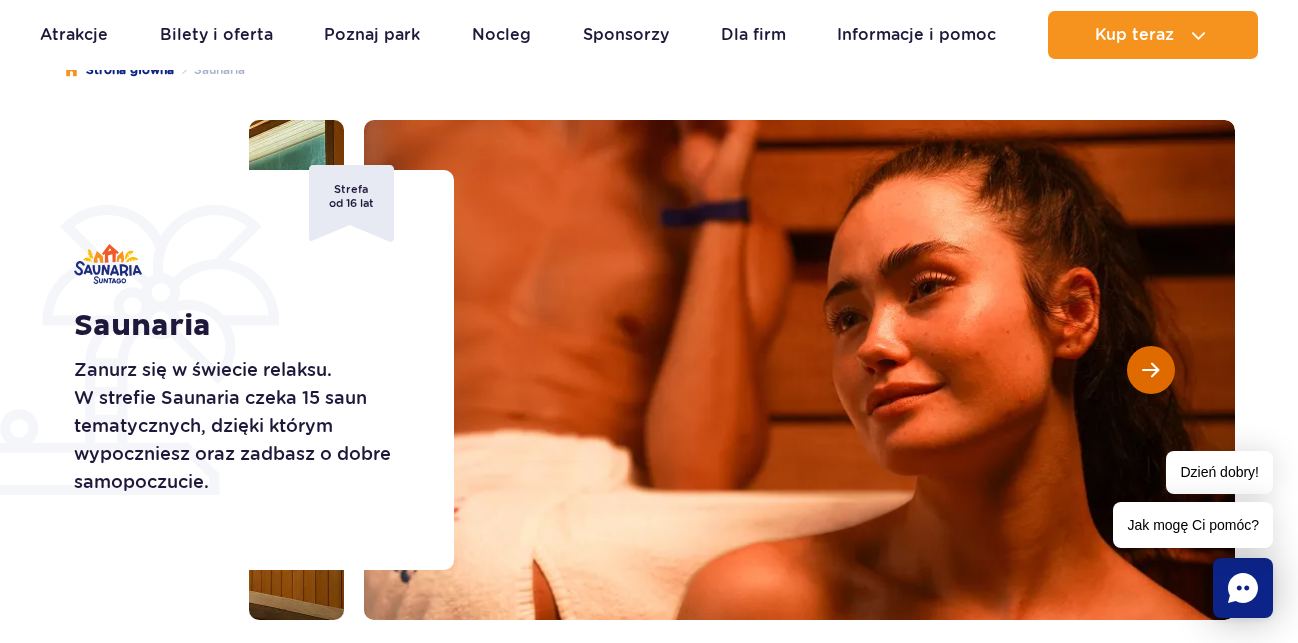 click at bounding box center (1150, 370) 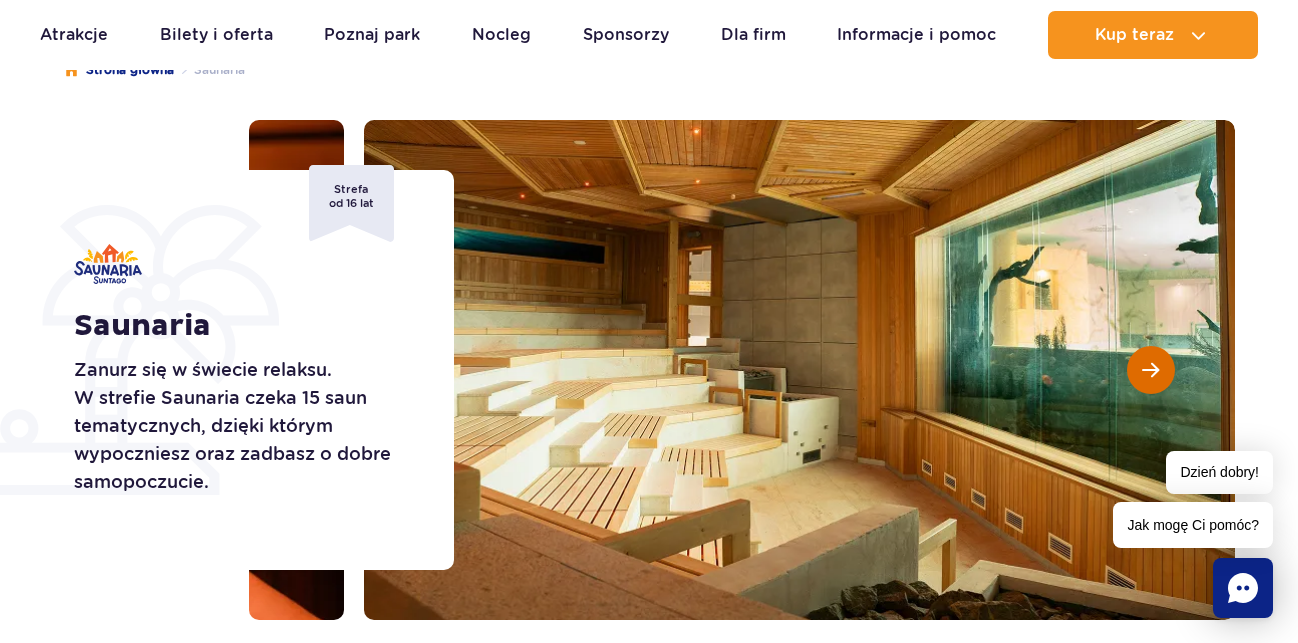 click at bounding box center [1150, 370] 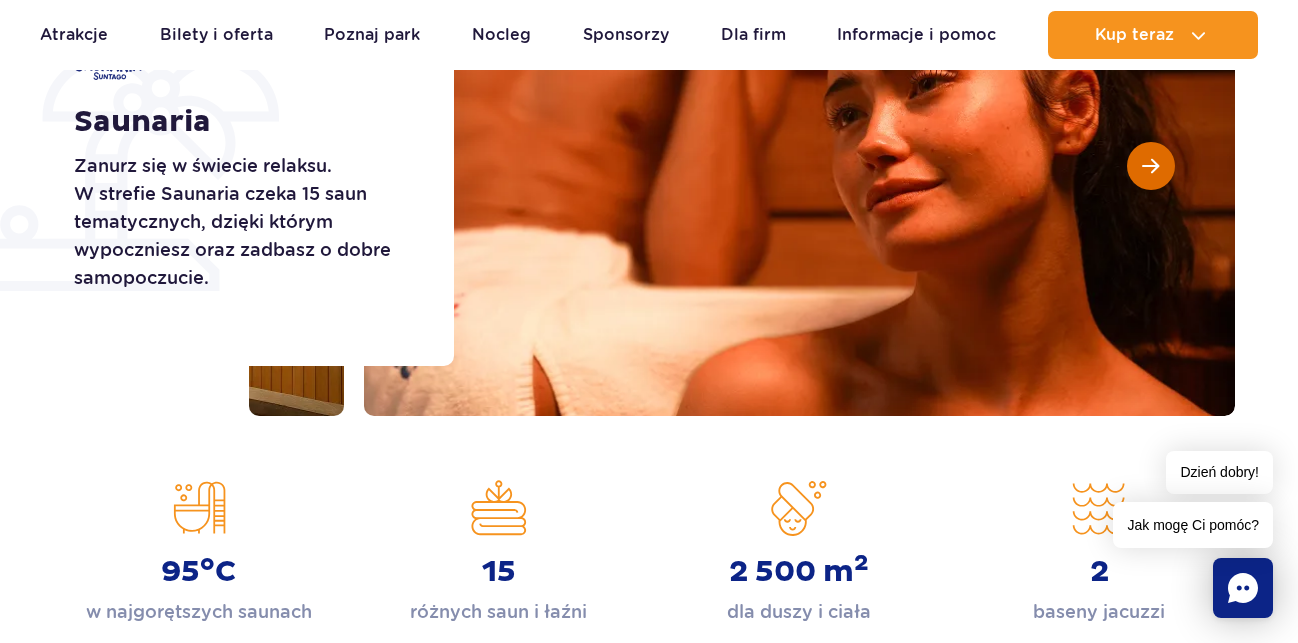 scroll, scrollTop: 0, scrollLeft: 0, axis: both 